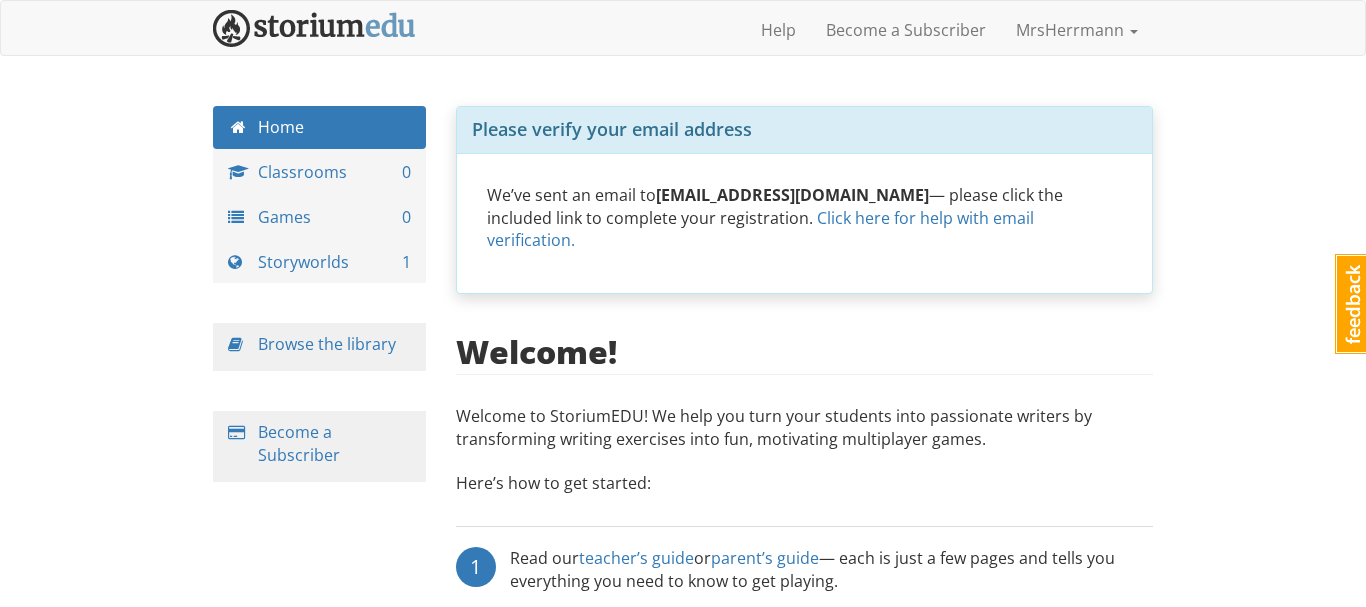 scroll, scrollTop: 0, scrollLeft: 0, axis: both 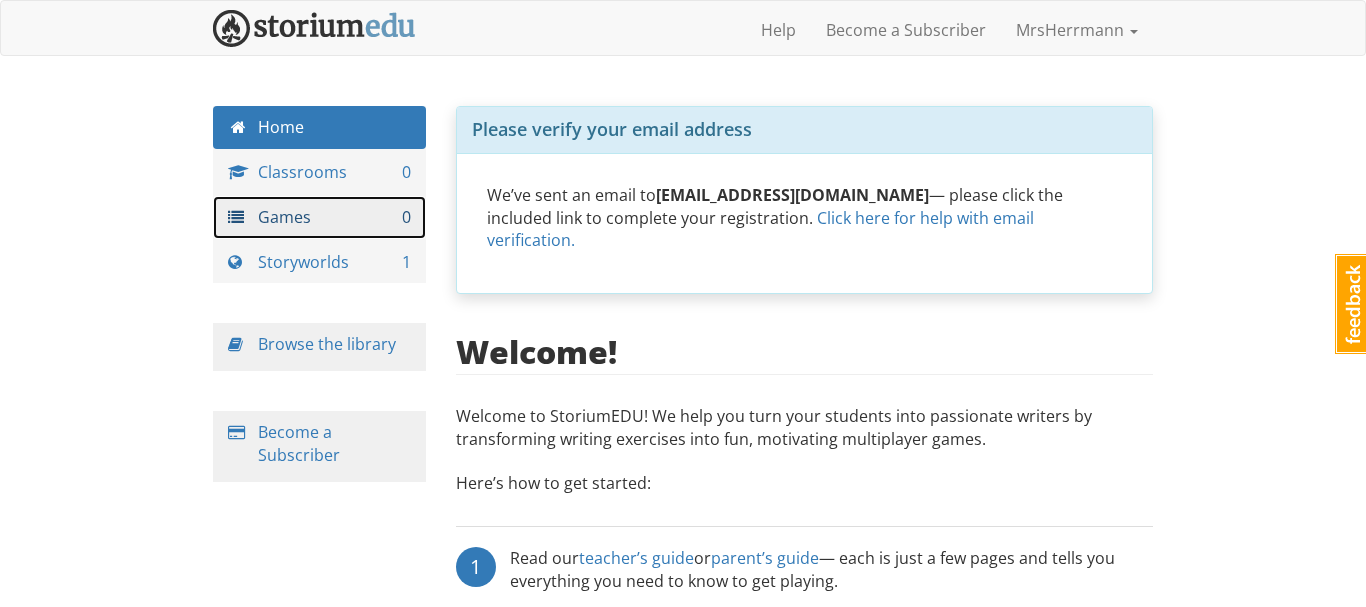 click on "Games   0" at bounding box center (319, 217) 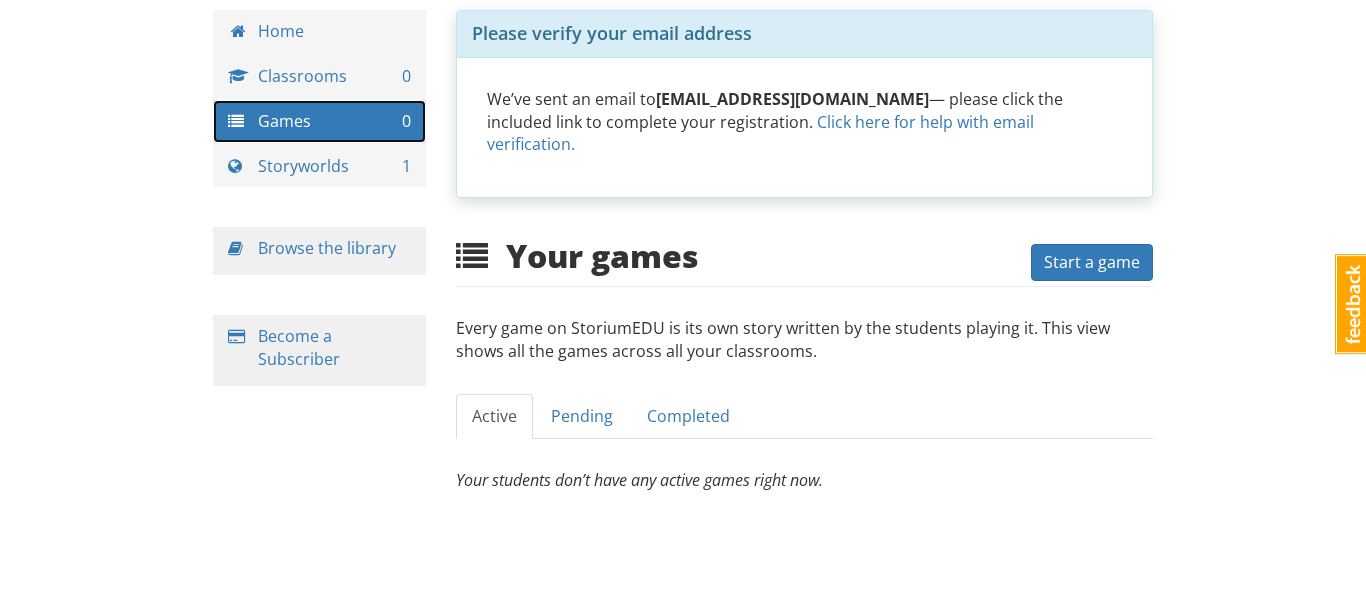 scroll, scrollTop: 97, scrollLeft: 0, axis: vertical 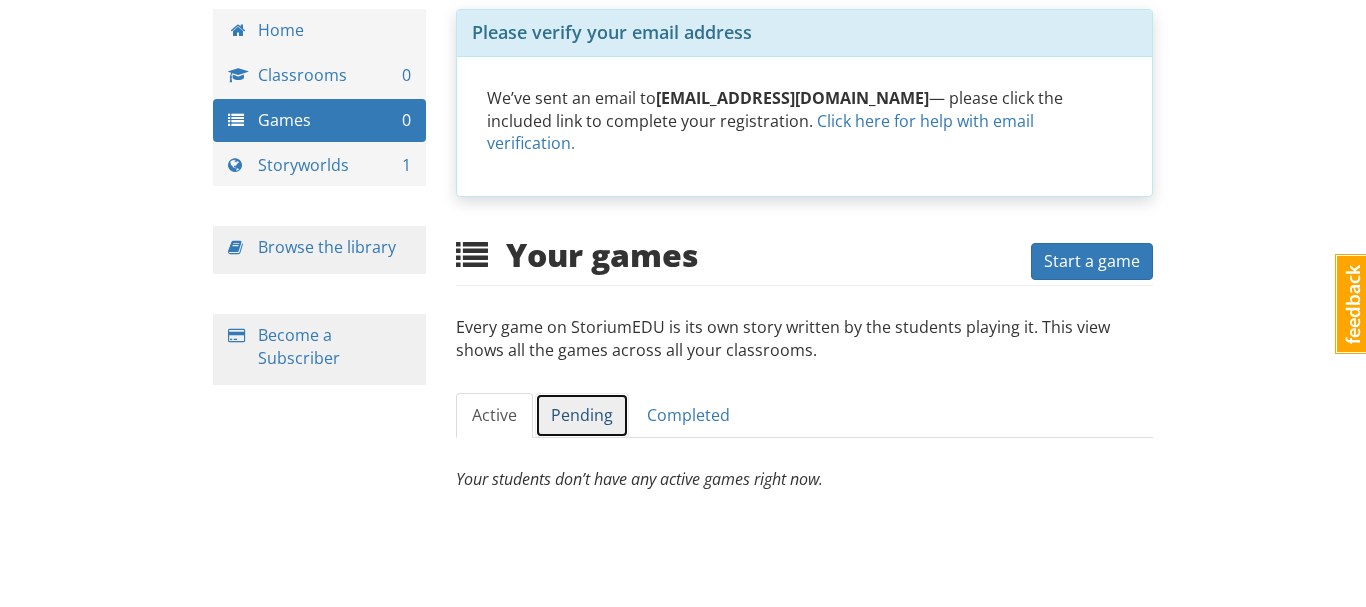 click on "Pending" at bounding box center [582, 415] 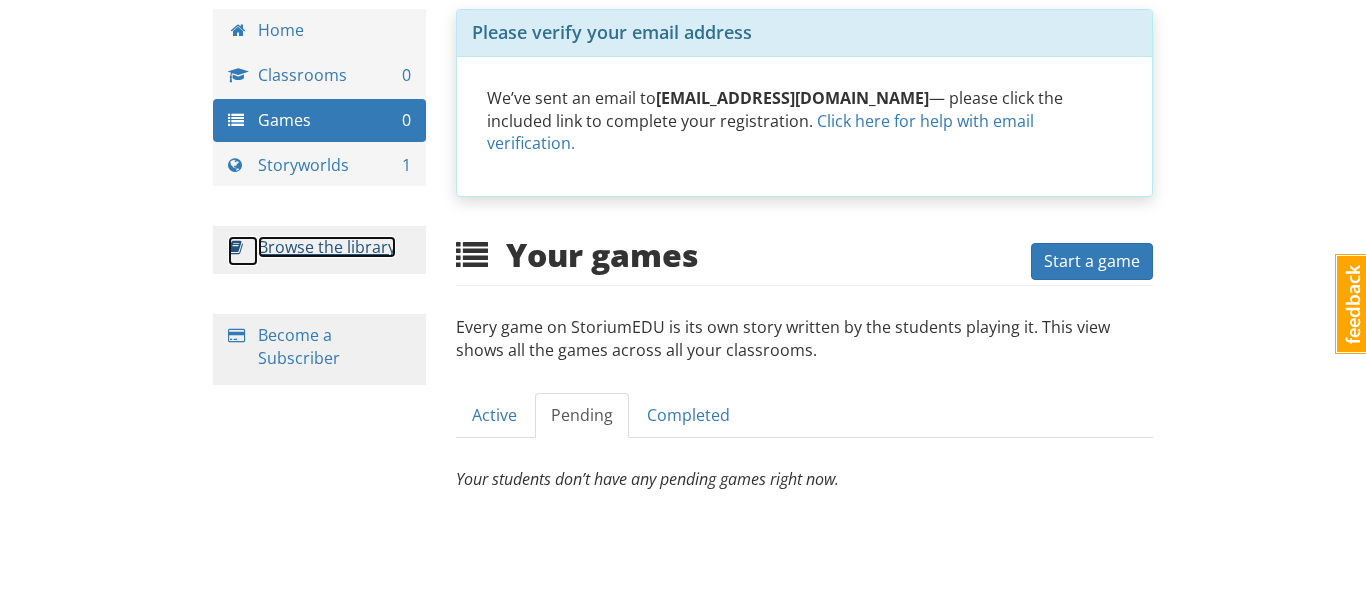 click on "Browse the library" at bounding box center (327, 247) 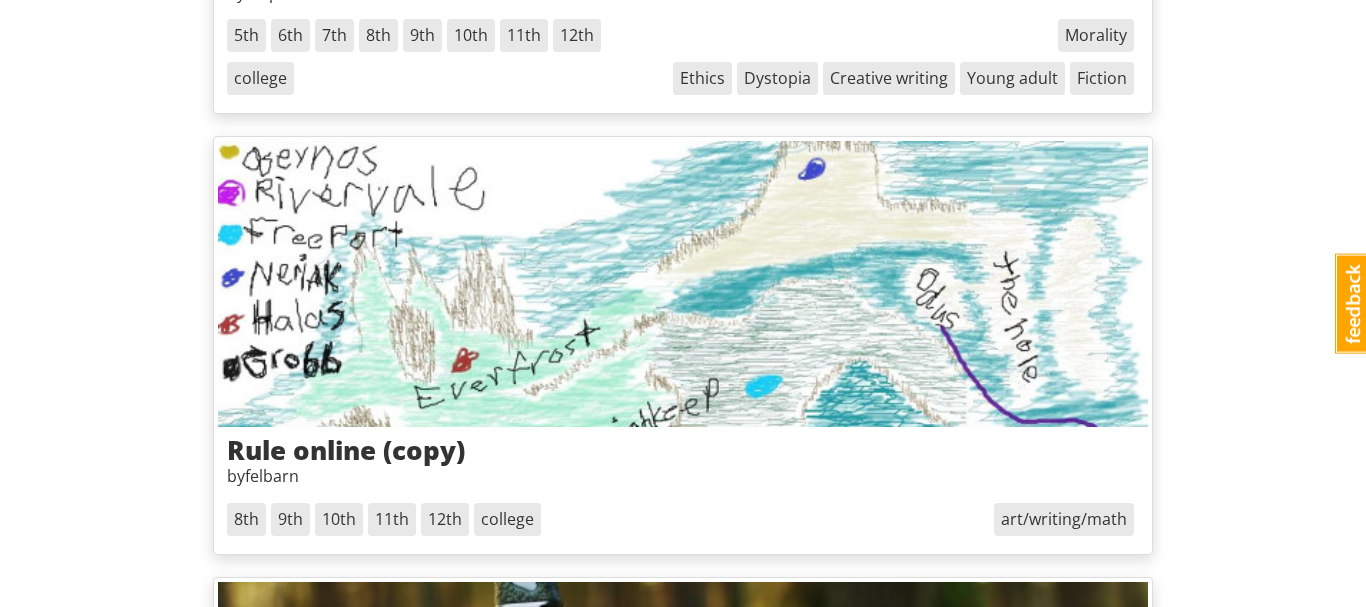 scroll, scrollTop: 699, scrollLeft: 0, axis: vertical 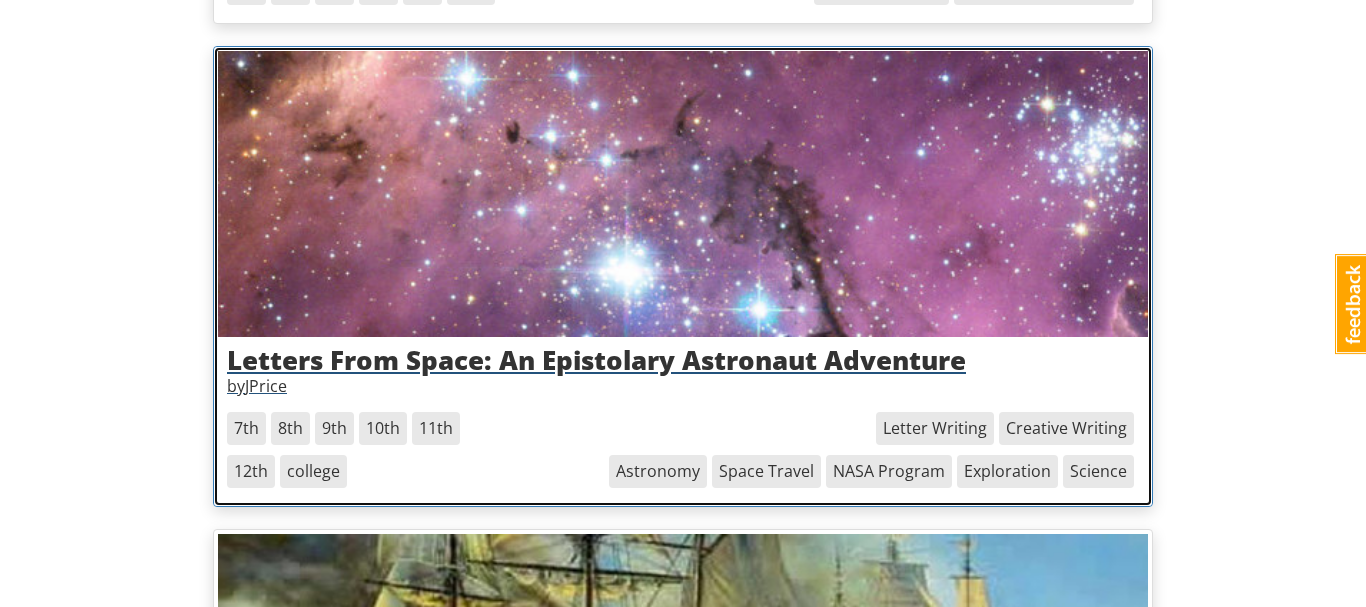 click at bounding box center [683, 194] 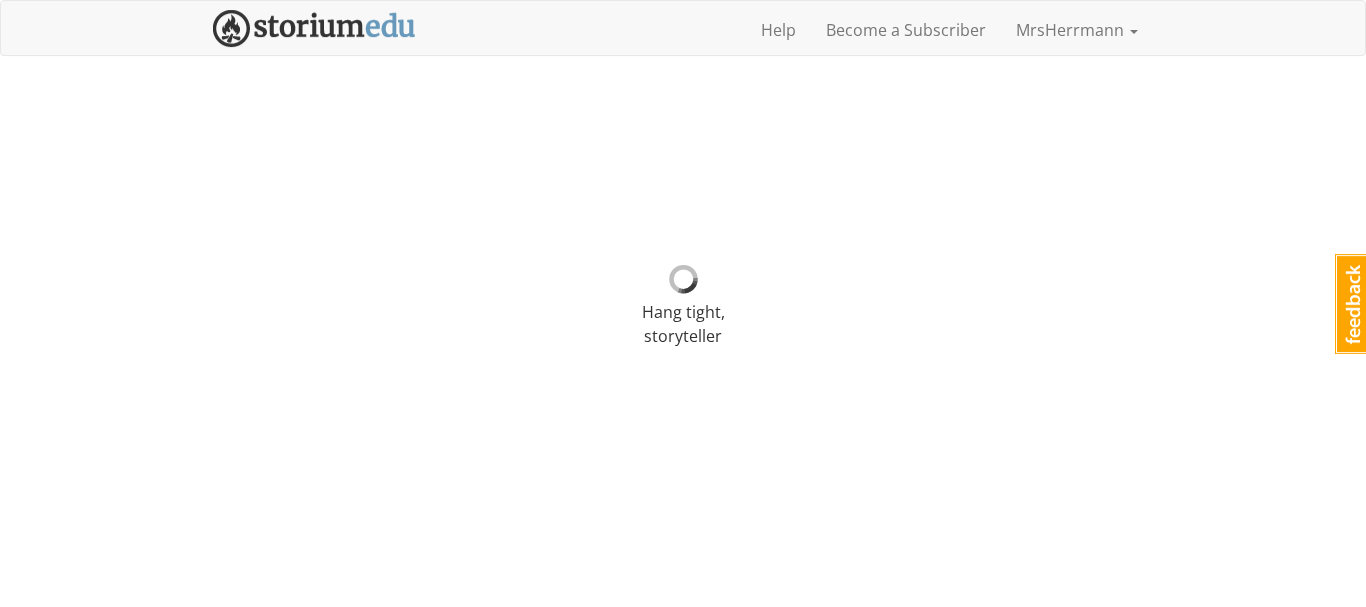 scroll, scrollTop: 0, scrollLeft: 0, axis: both 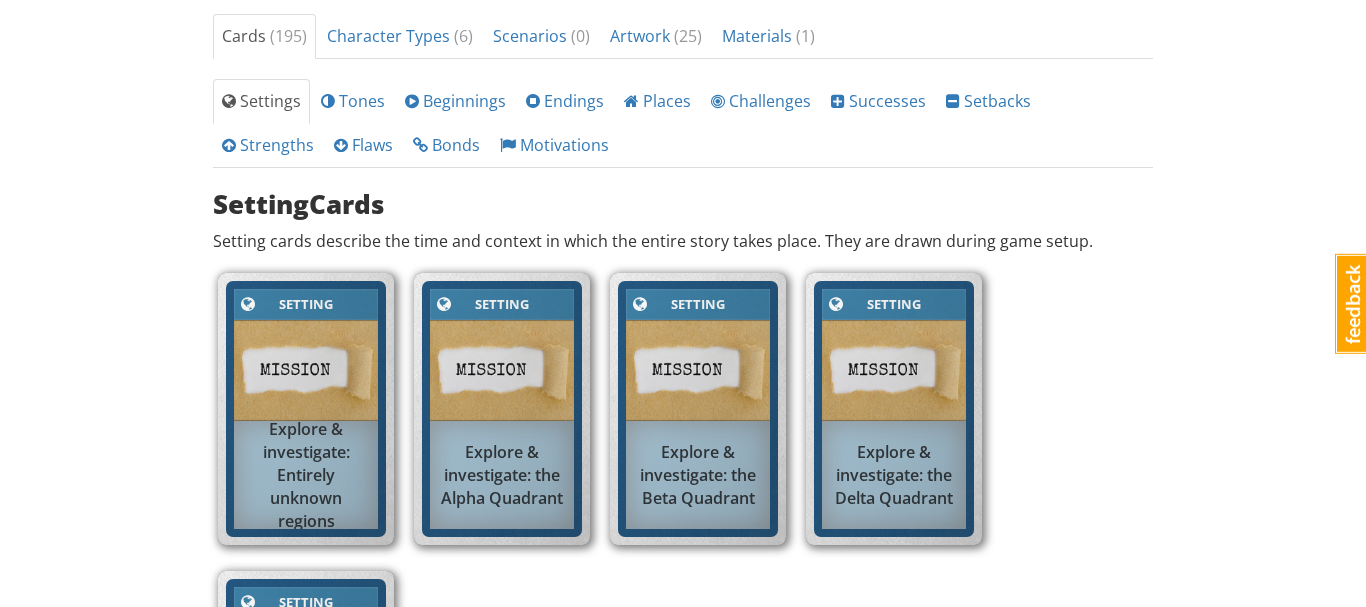 click at bounding box center (306, 370) 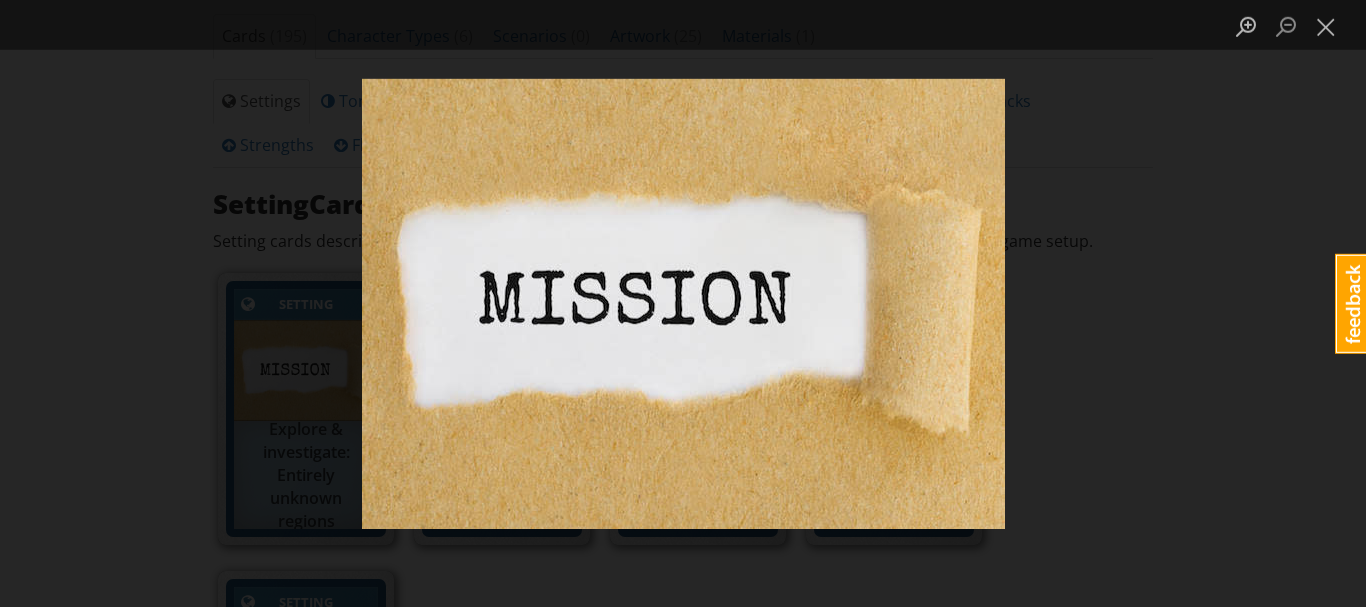 click at bounding box center (683, 304) 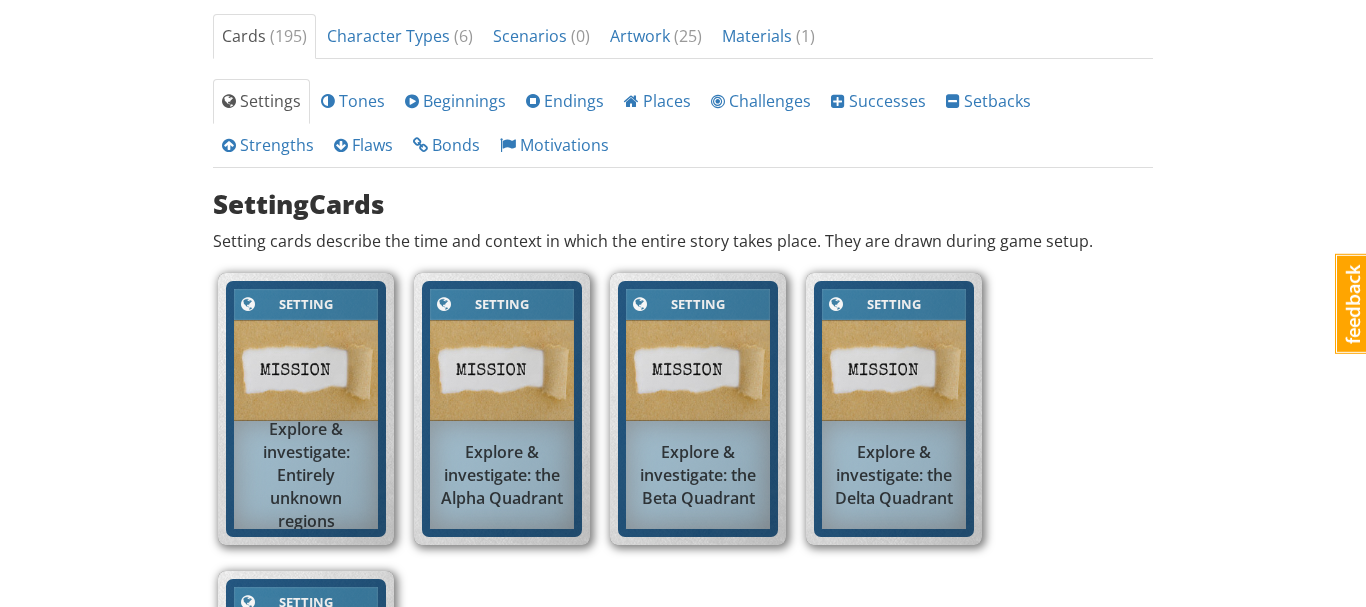 click at bounding box center [306, 370] 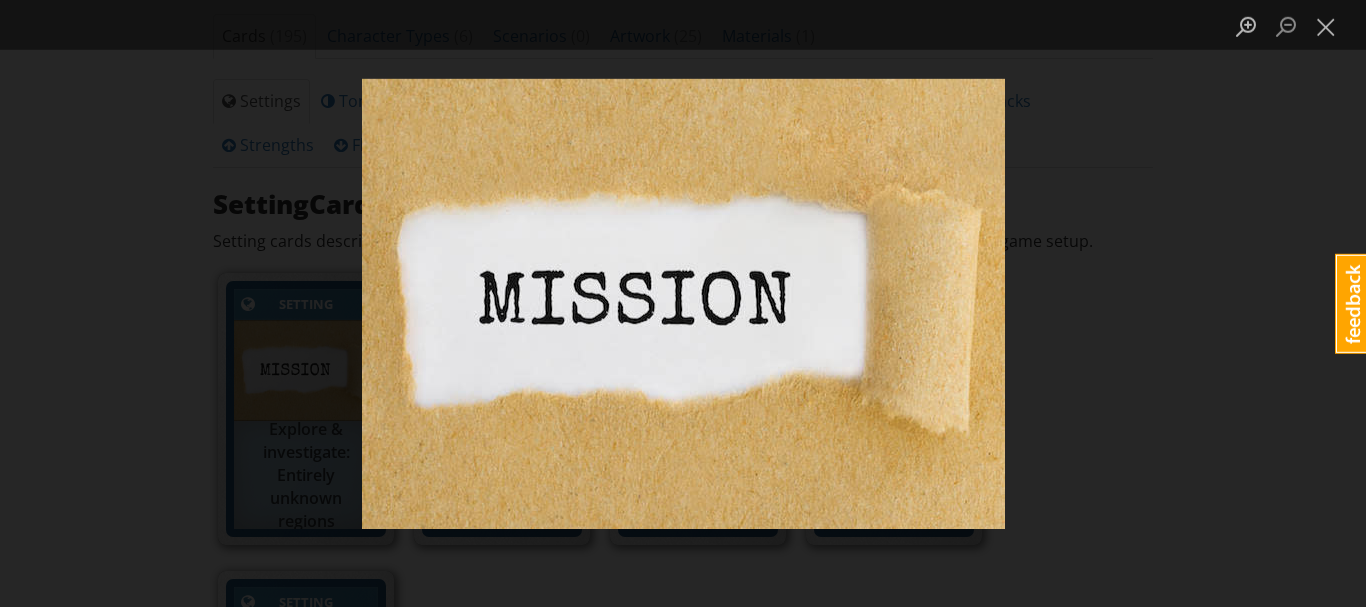 click at bounding box center (683, 304) 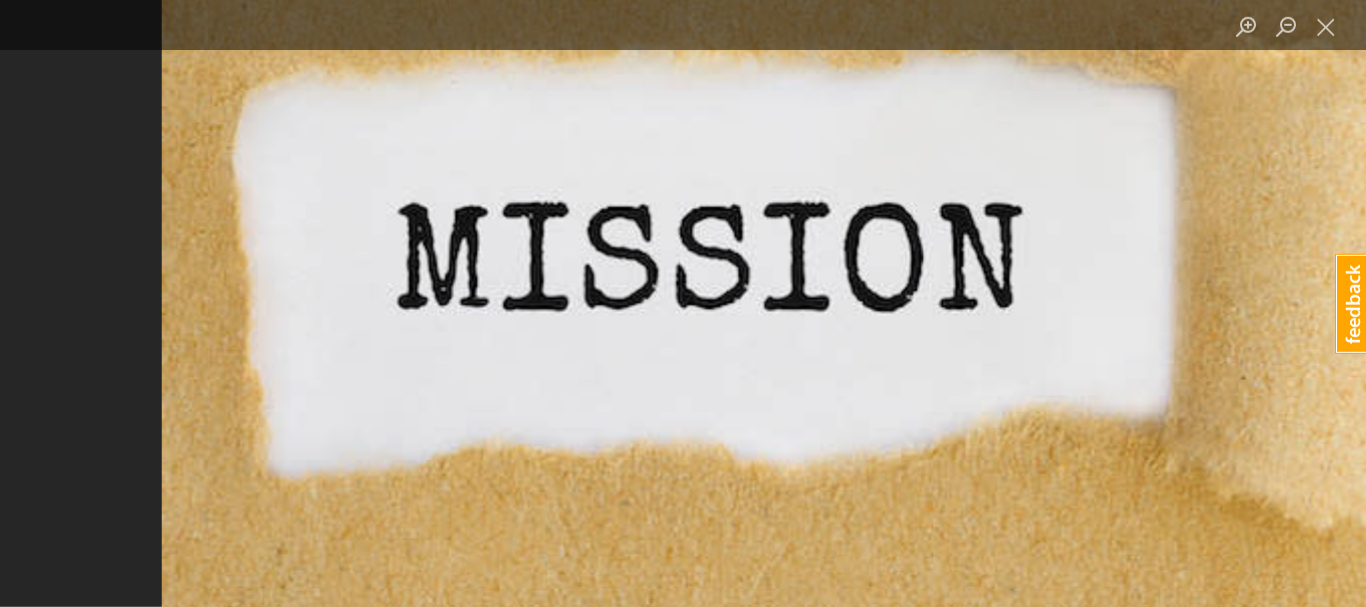 click at bounding box center (807, 269) 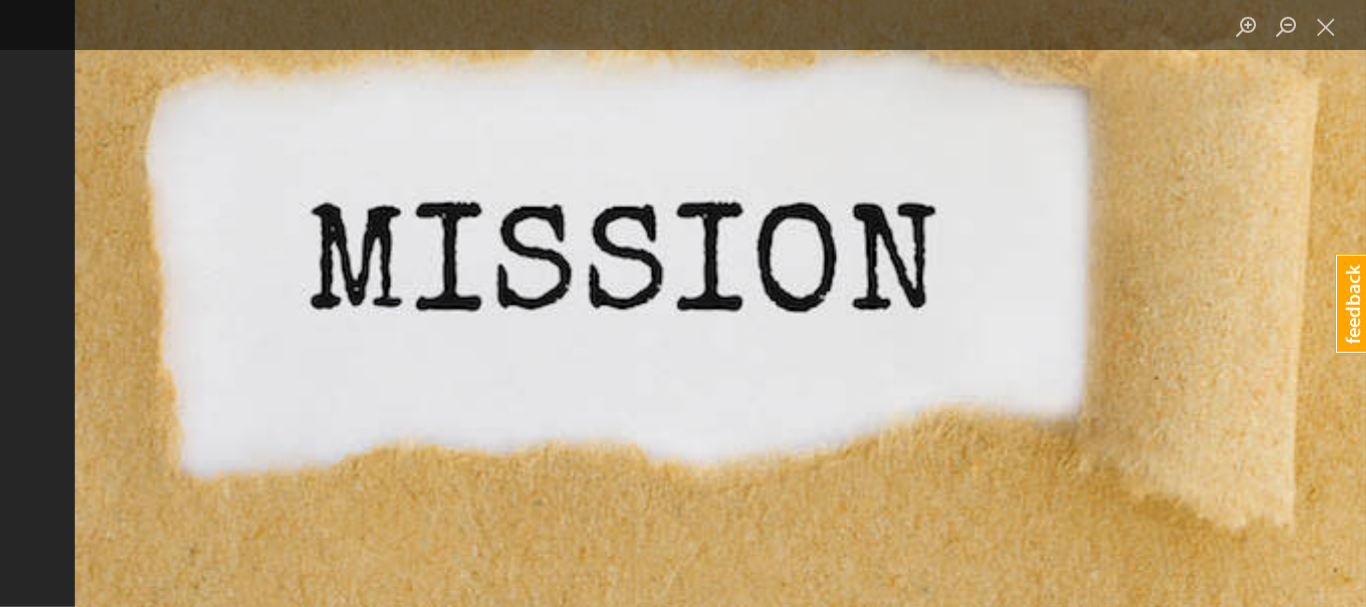 click at bounding box center (720, 269) 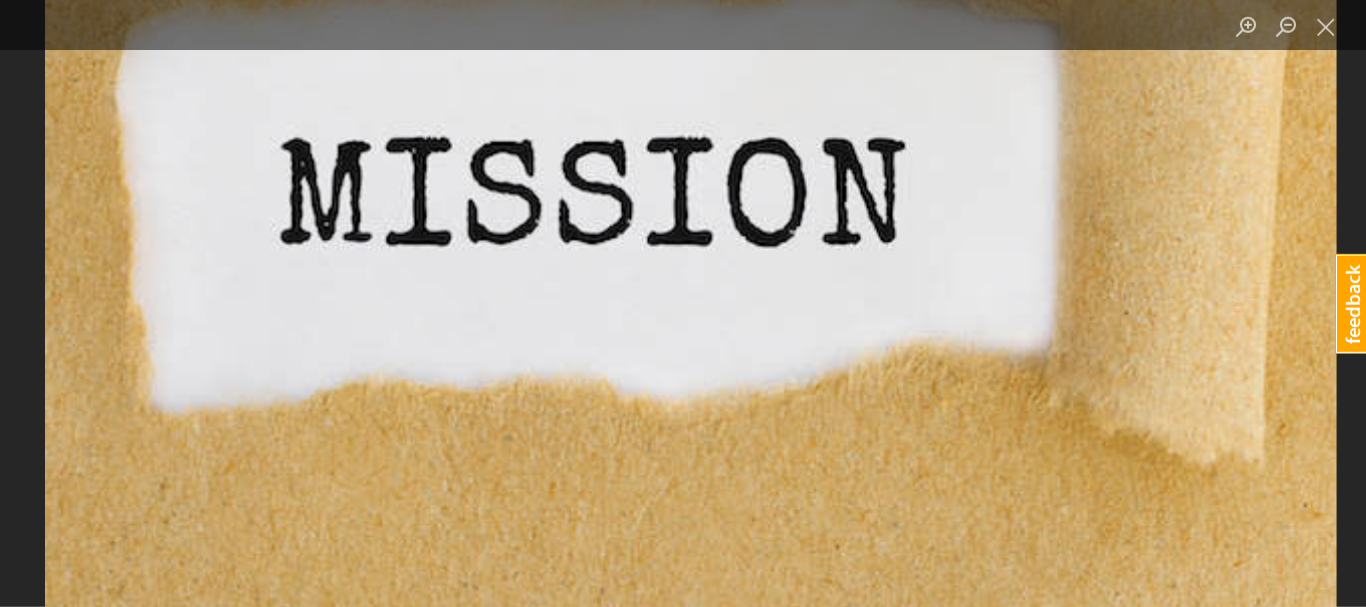 click at bounding box center (690, 204) 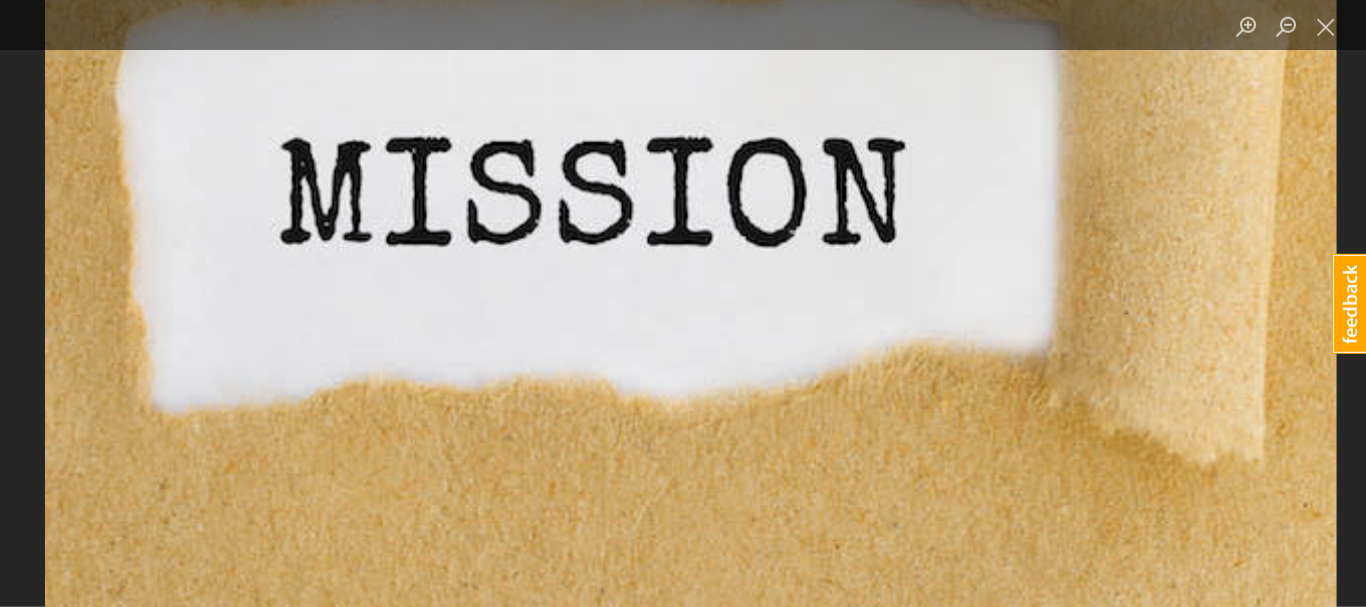 click at bounding box center [1350, 304] 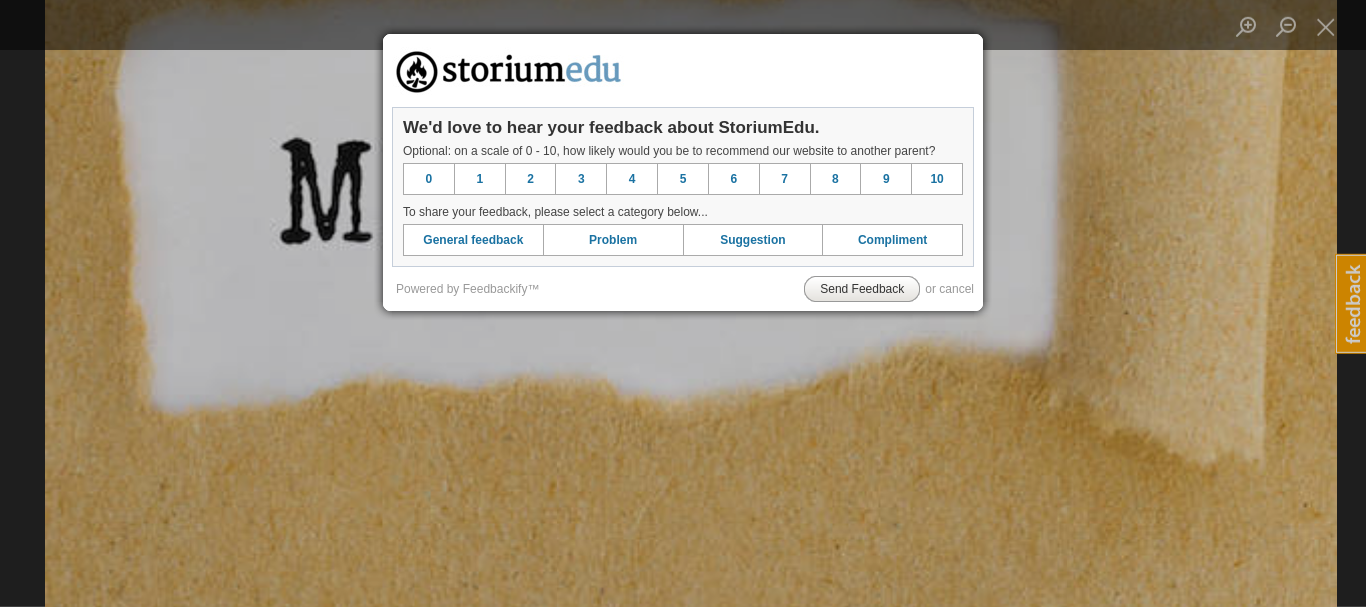 click at bounding box center (683, 303) 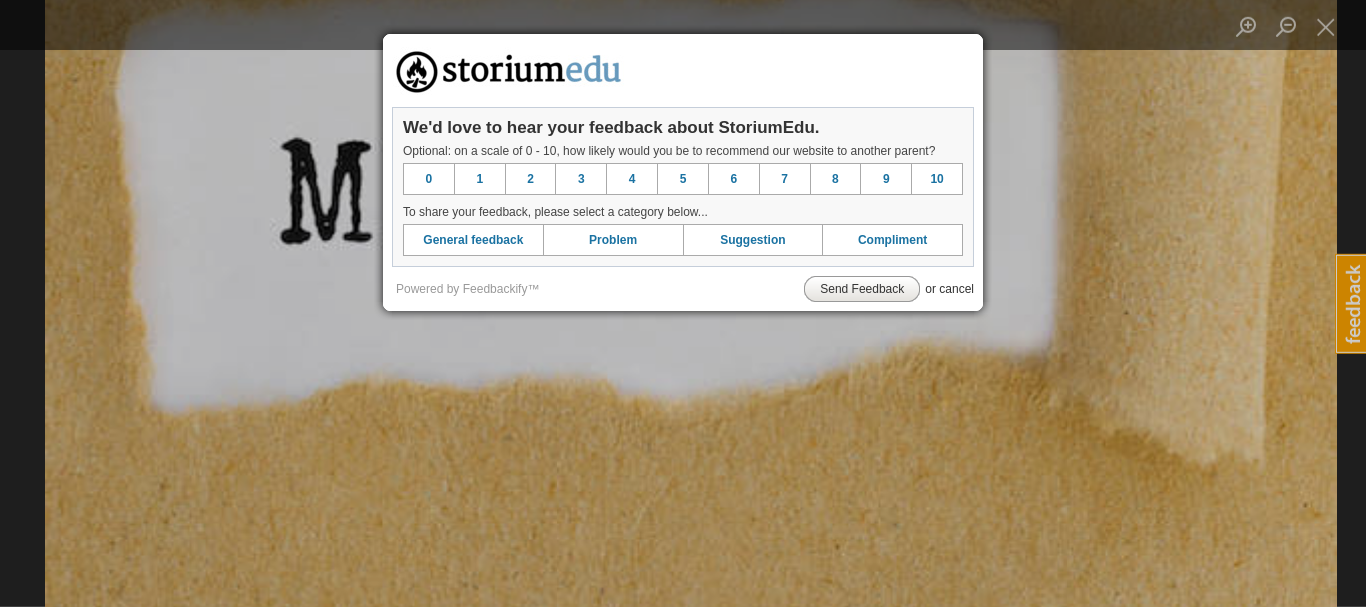 click on "or cancel" at bounding box center [949, 289] 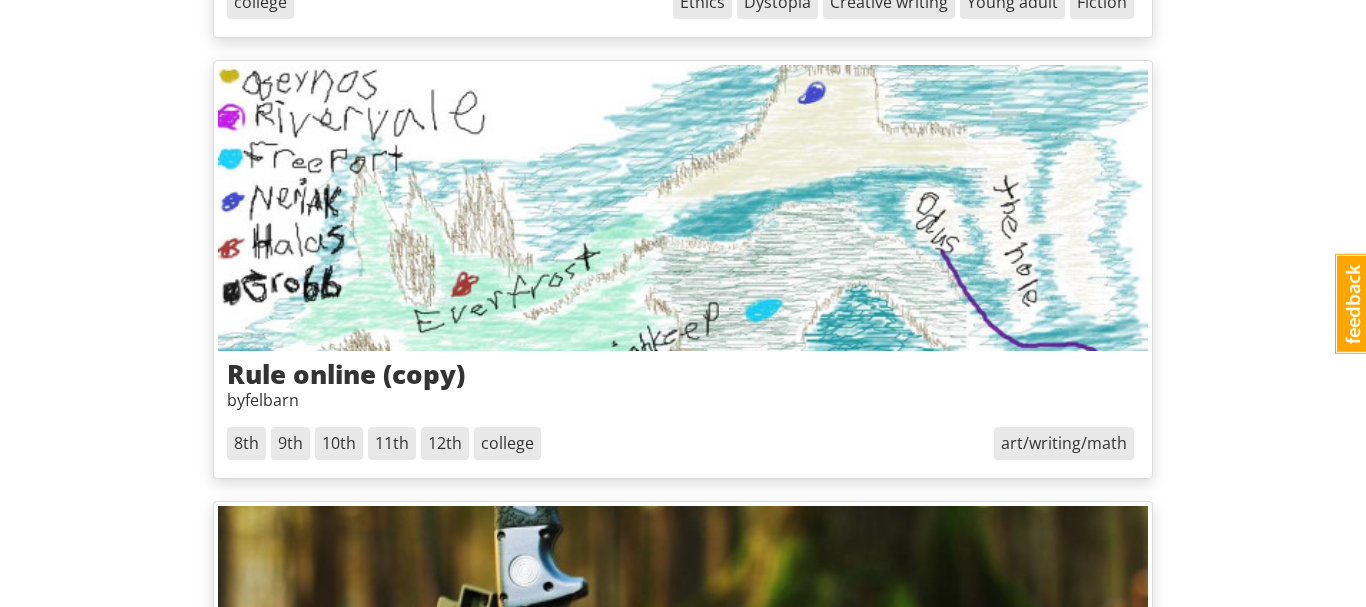 scroll, scrollTop: 4467, scrollLeft: 0, axis: vertical 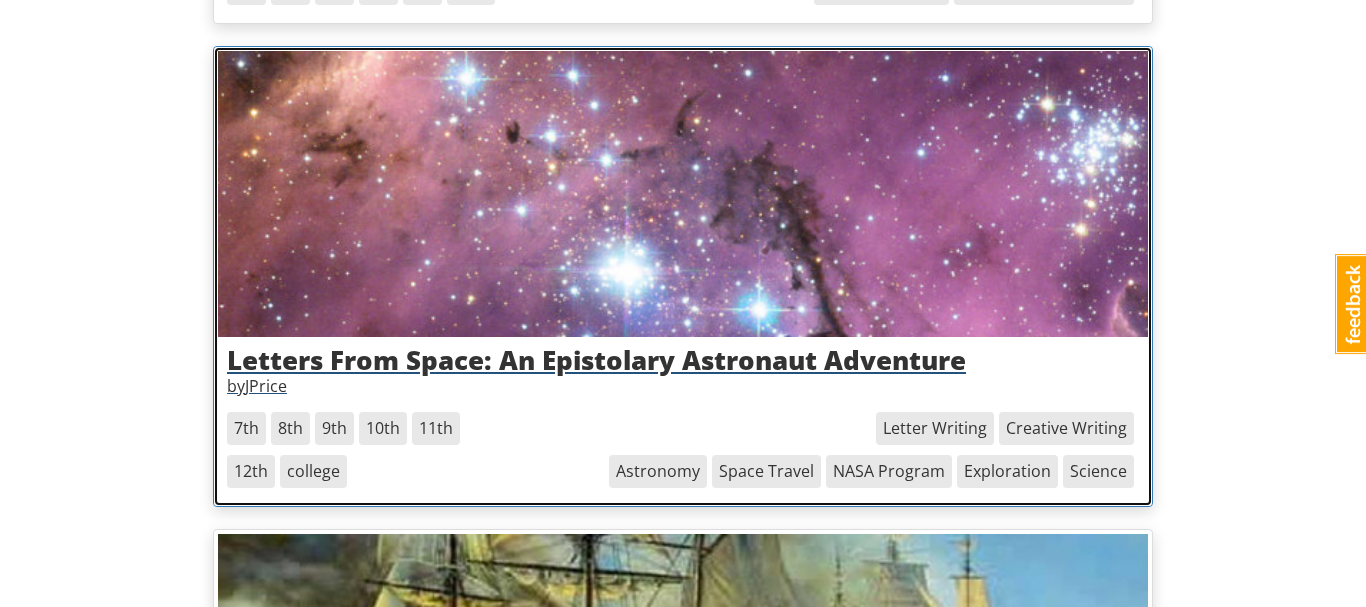 click on "Letters From Space: An Epistolary Astronaut Adventure" at bounding box center [683, 360] 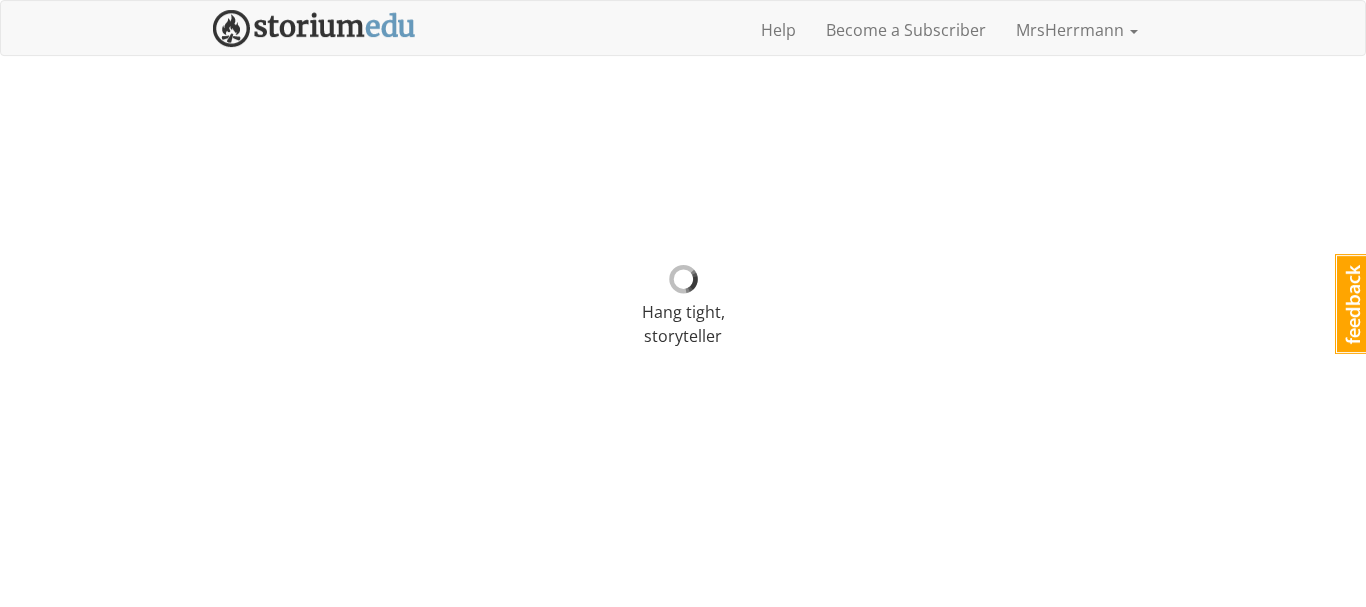 scroll, scrollTop: 0, scrollLeft: 0, axis: both 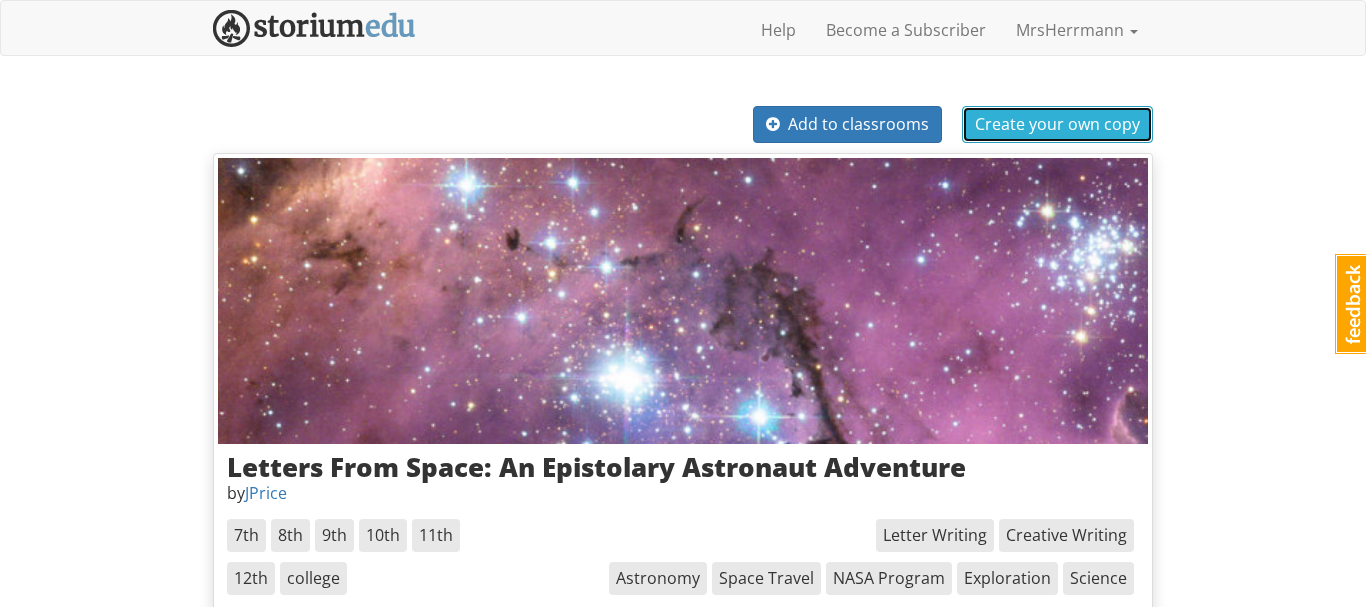 click on "Create your own copy" at bounding box center (1057, 124) 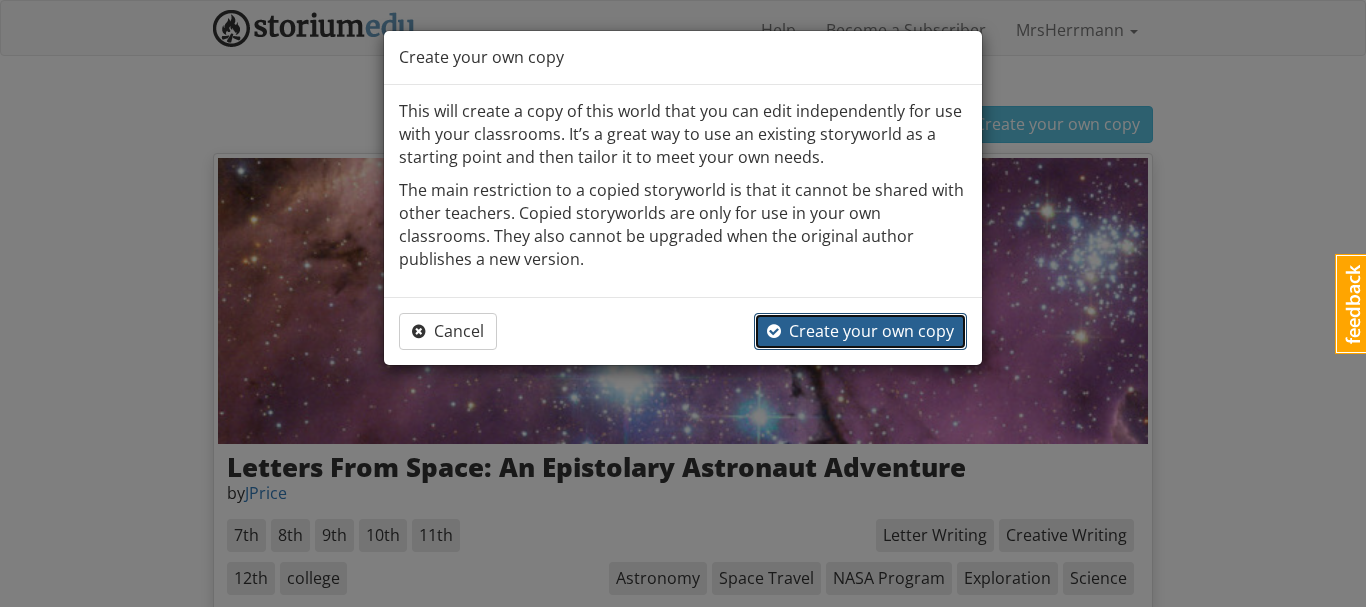 click on "Create your own copy" at bounding box center (860, 331) 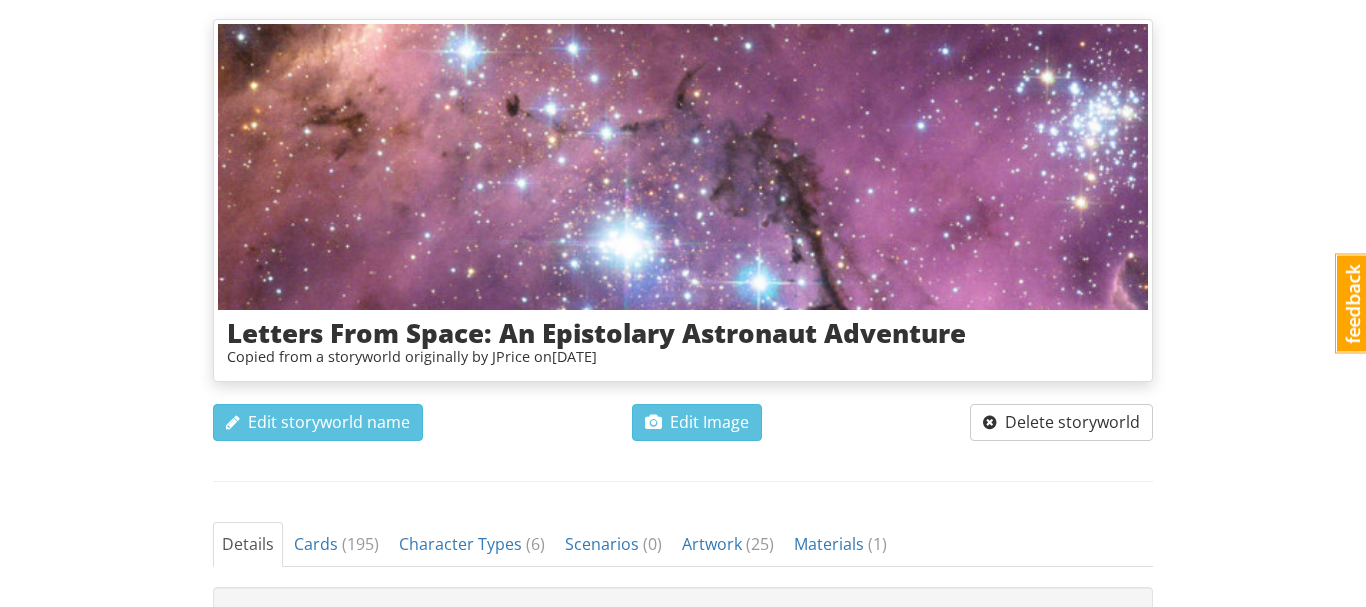 scroll, scrollTop: 44, scrollLeft: 0, axis: vertical 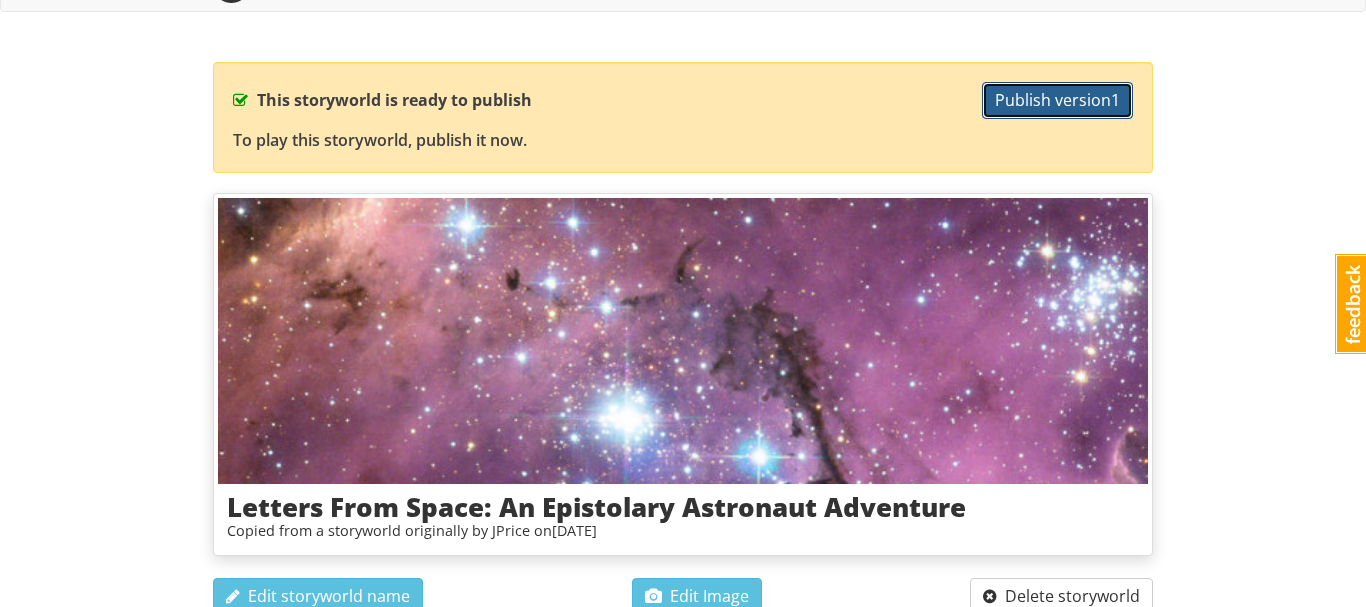 click on "Publish version  1" at bounding box center [1057, 100] 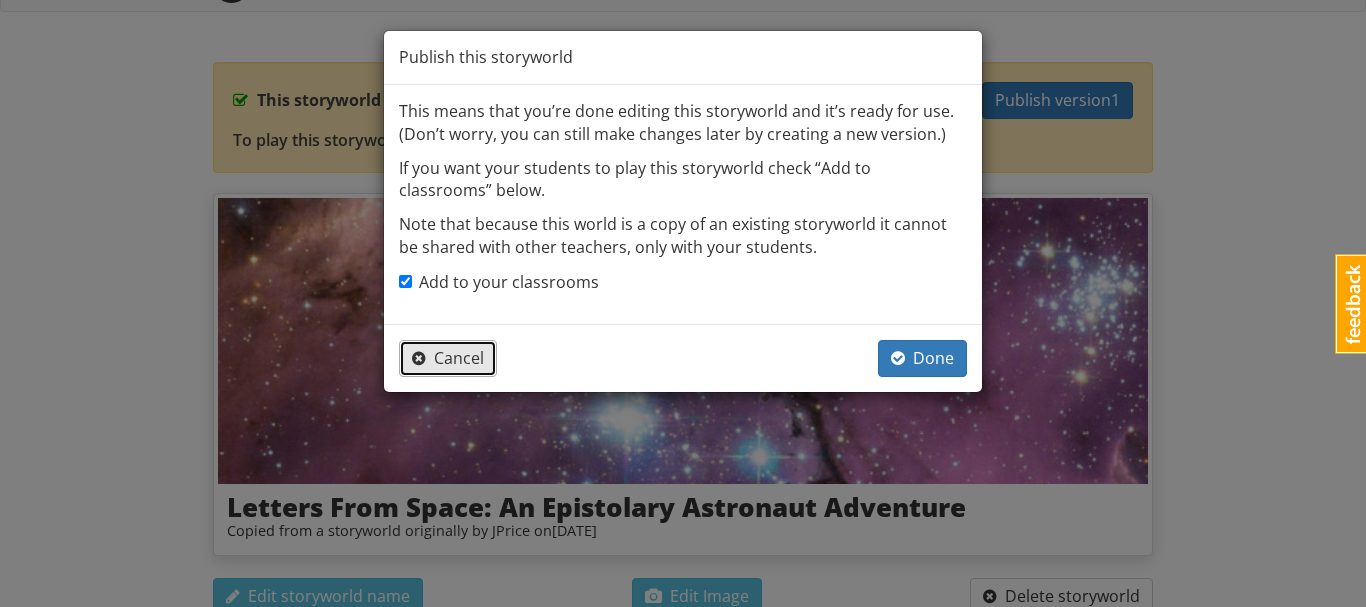 click on "Cancel" at bounding box center [448, 358] 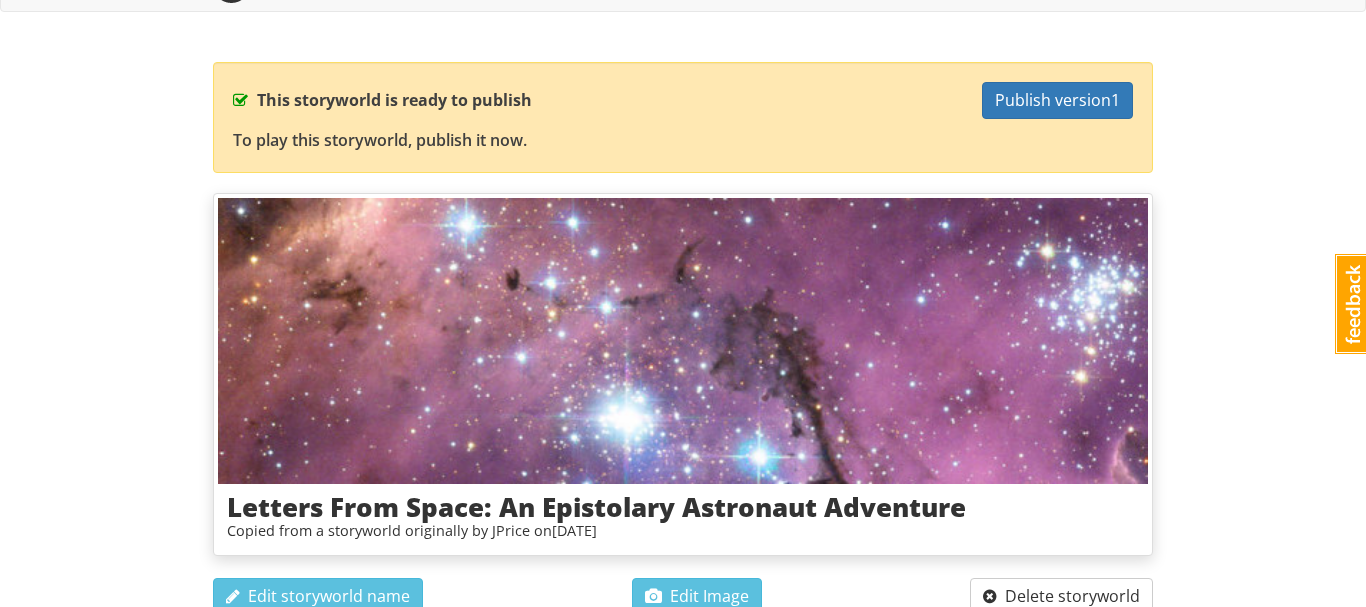 click at bounding box center [683, 341] 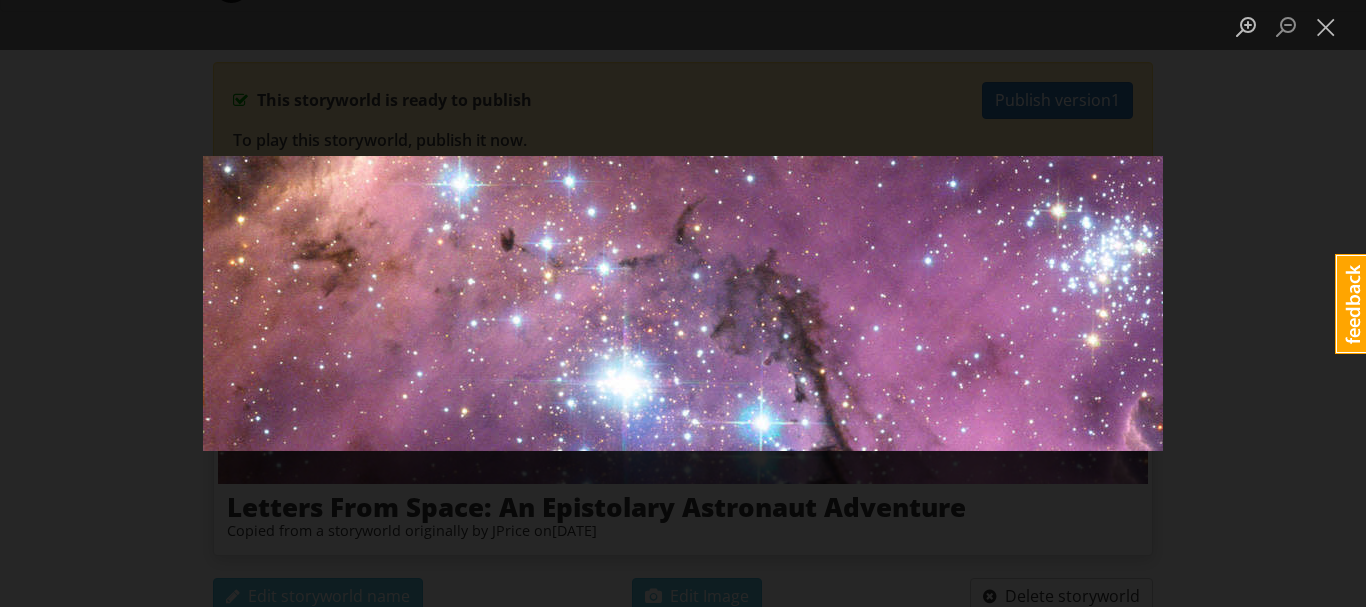 click at bounding box center (683, 303) 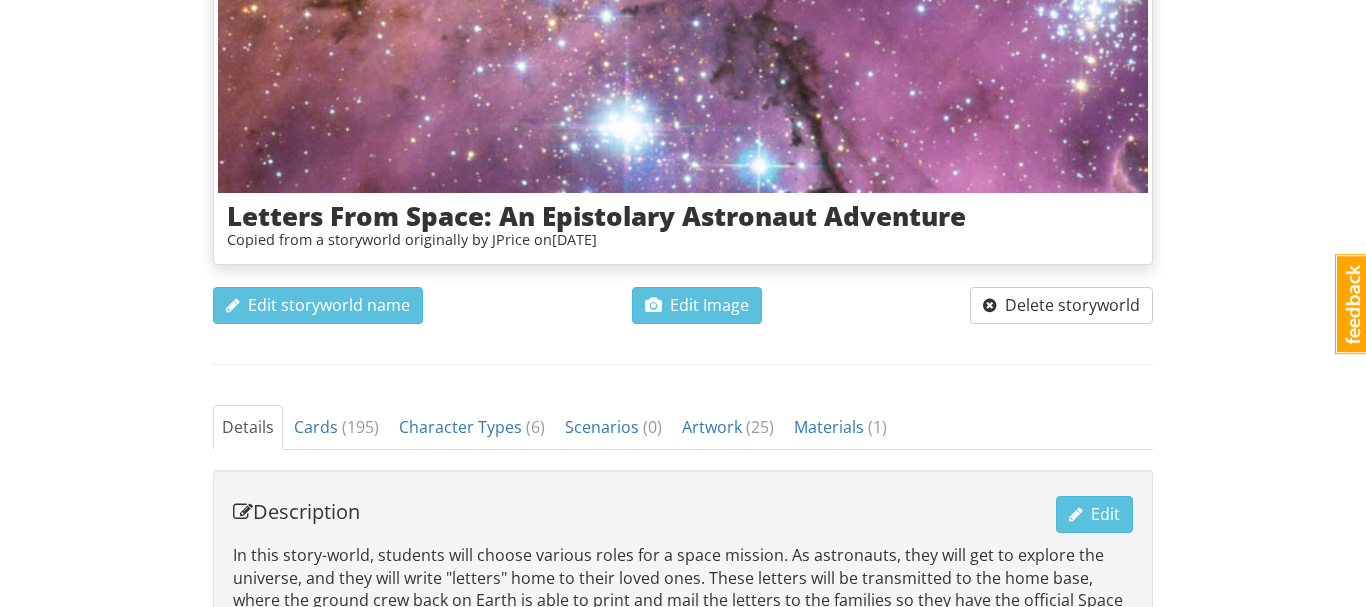 scroll, scrollTop: 337, scrollLeft: 0, axis: vertical 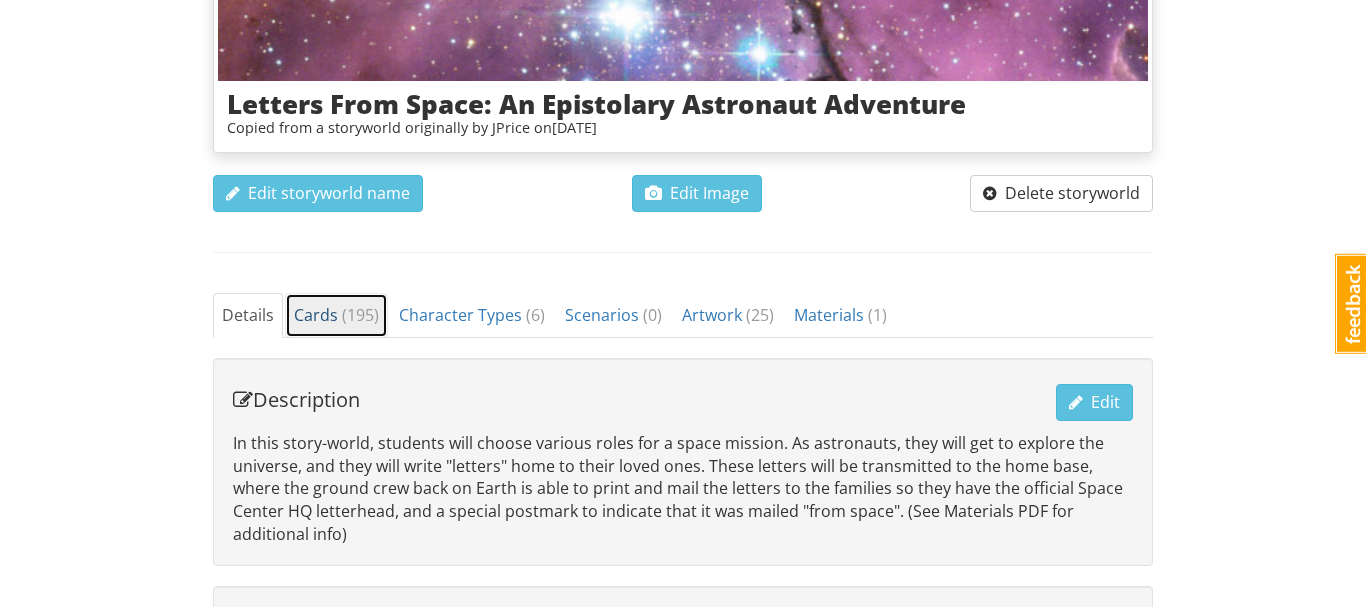 click on "Cards   ( 195 )" at bounding box center [336, 315] 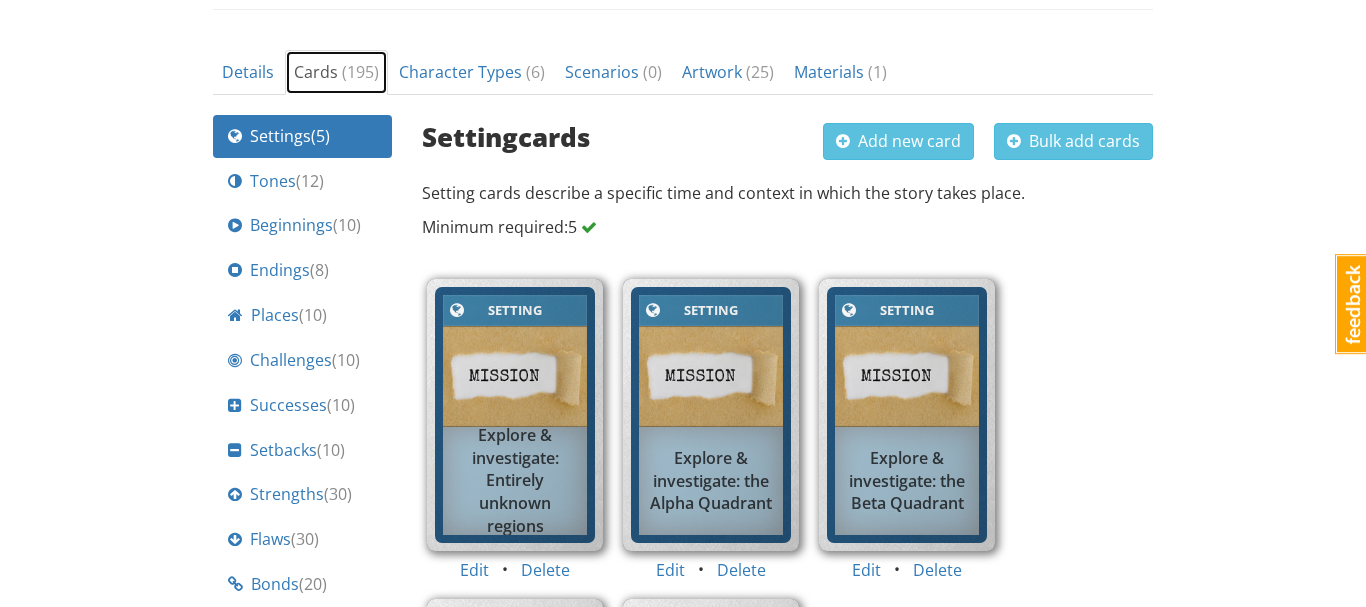 scroll, scrollTop: 701, scrollLeft: 0, axis: vertical 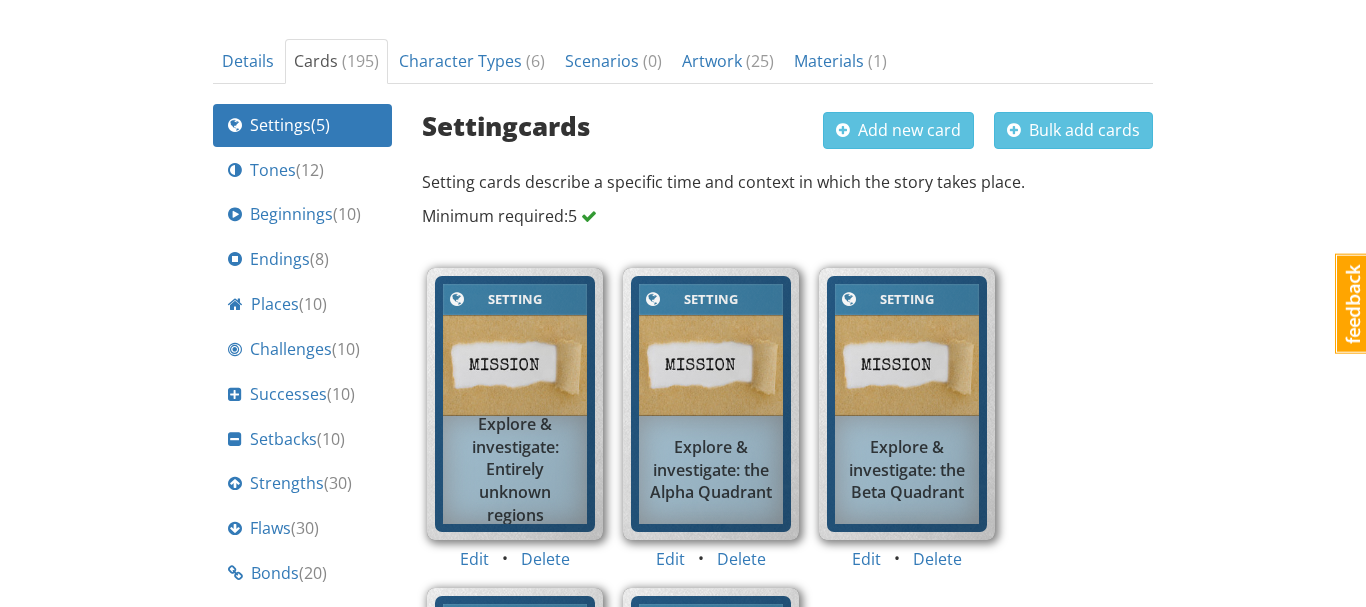 click on "Explore & investigate: Entirely unknown regions" at bounding box center (515, 470) 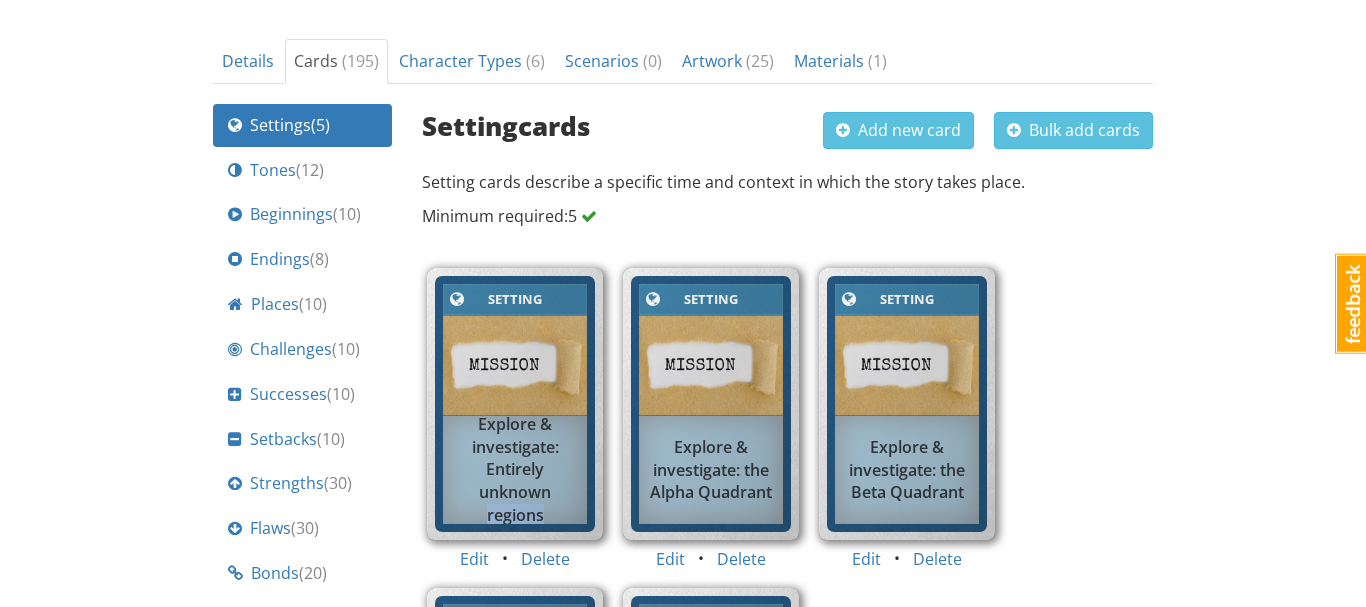 click on "Explore & investigate: Entirely unknown regions" at bounding box center [515, 470] 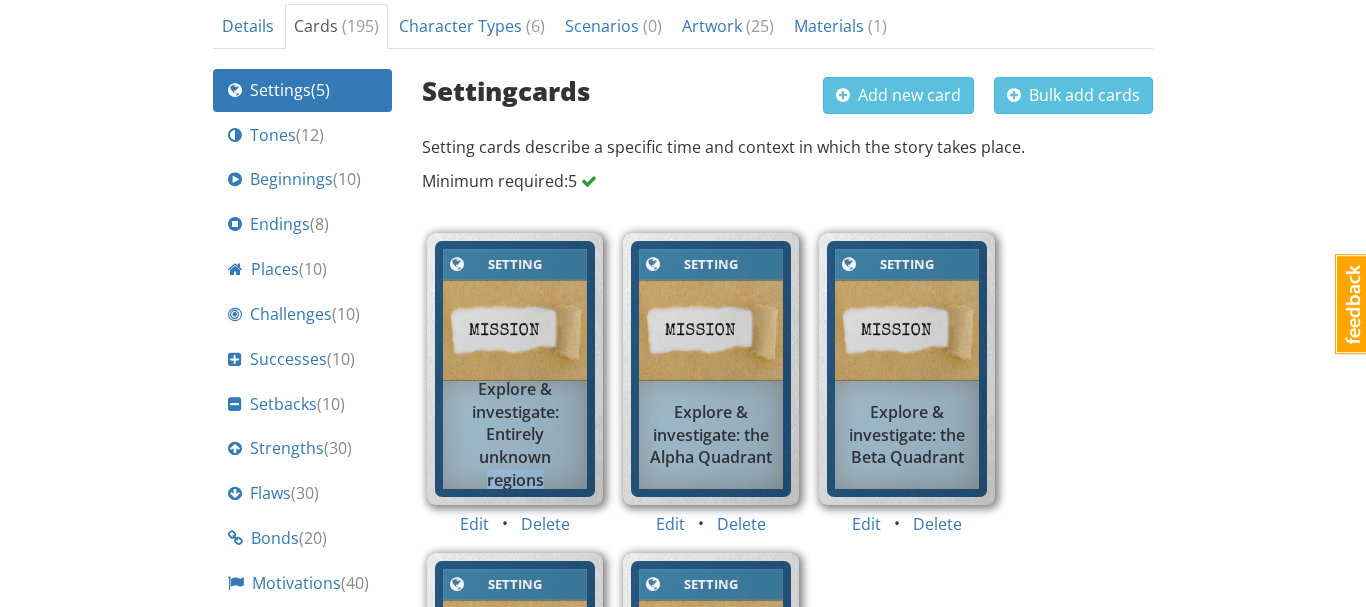 scroll, scrollTop: 664, scrollLeft: 0, axis: vertical 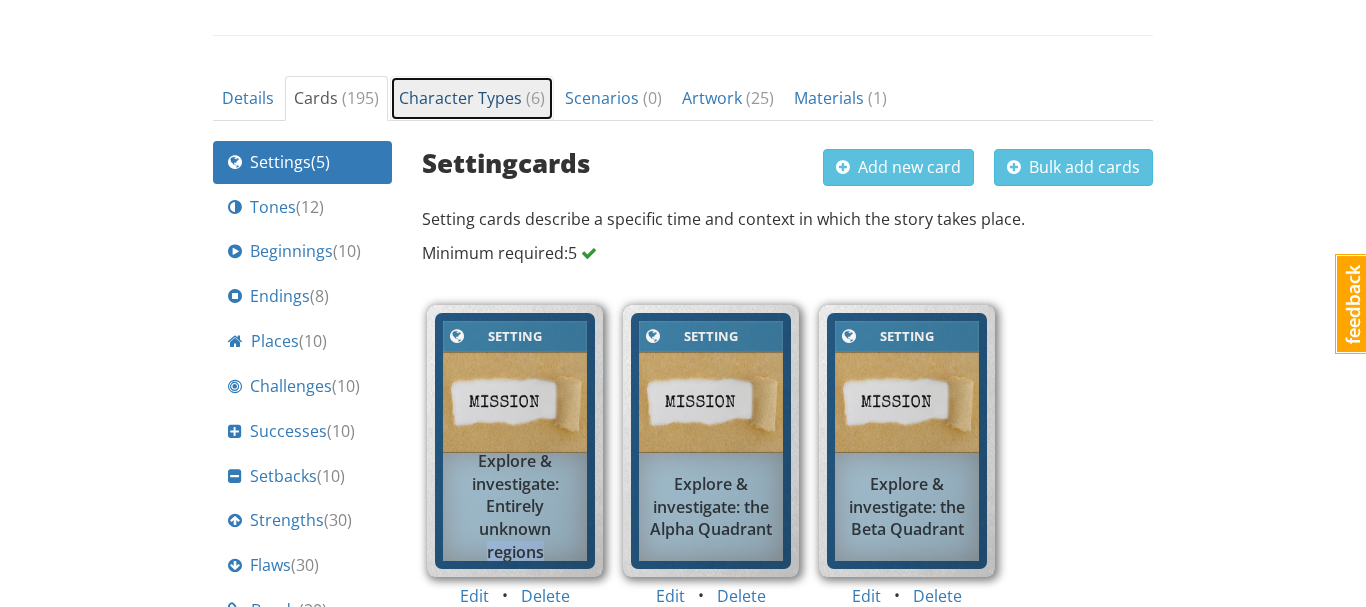 click on "Character Types   ( 6 )" at bounding box center [472, 98] 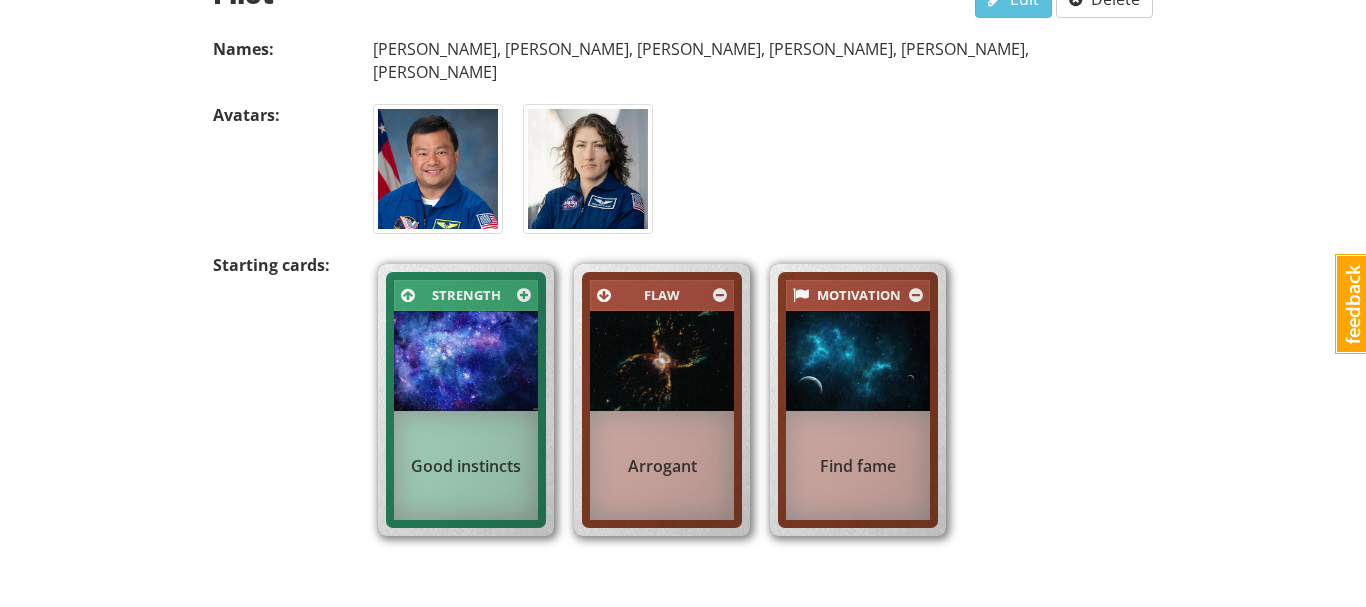 scroll, scrollTop: 1034, scrollLeft: 0, axis: vertical 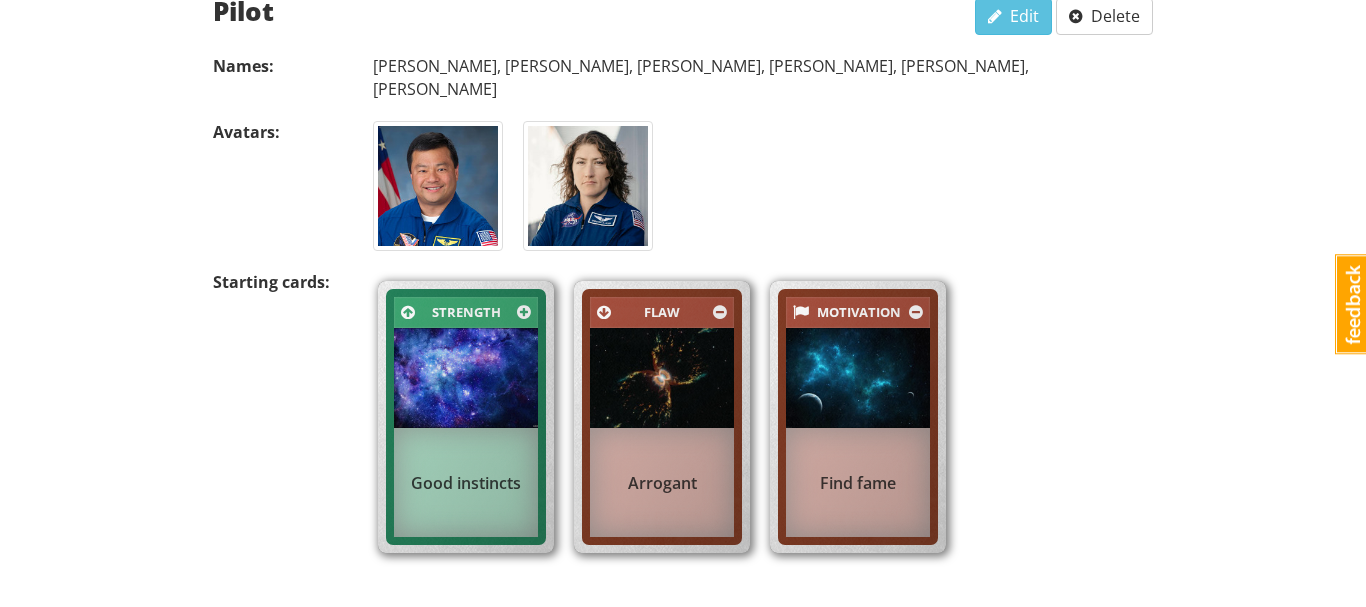 click on "Arrogant" at bounding box center [662, 482] 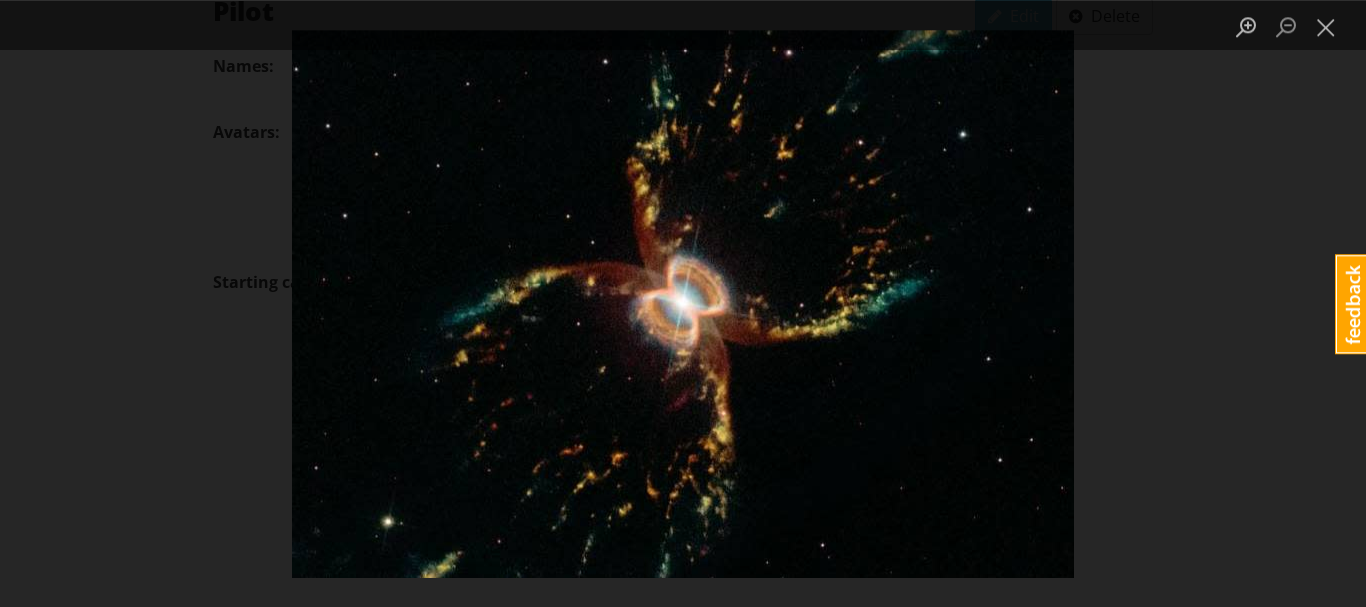 click at bounding box center (683, 303) 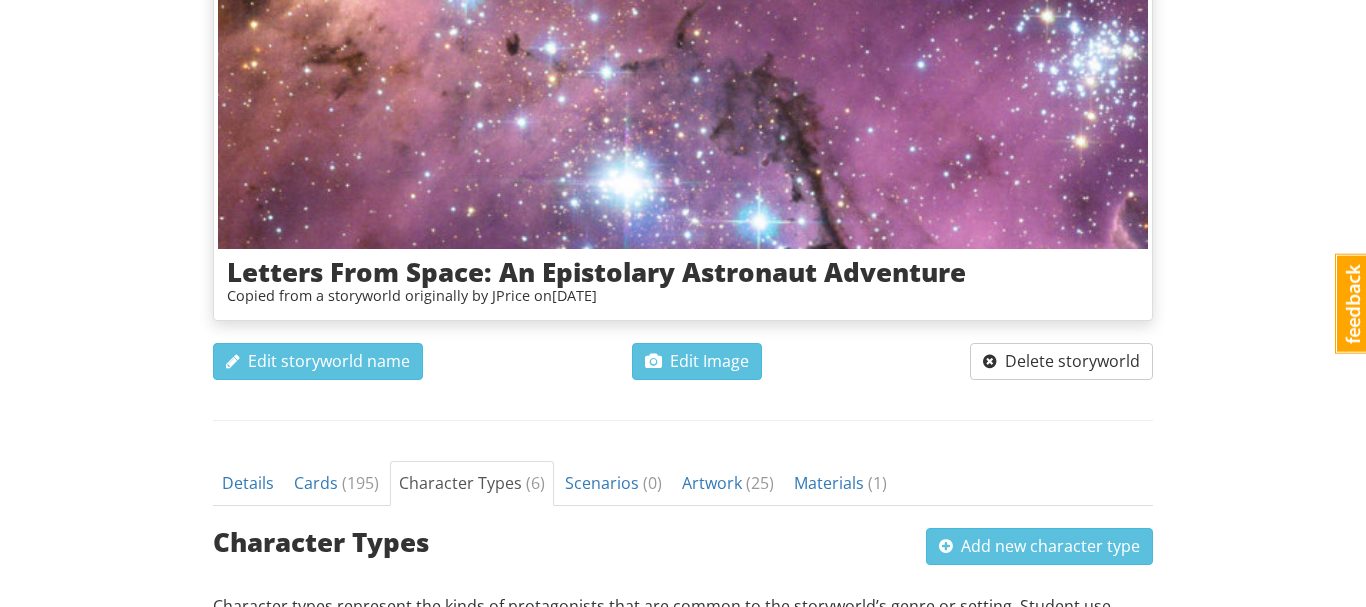 scroll, scrollTop: 276, scrollLeft: 0, axis: vertical 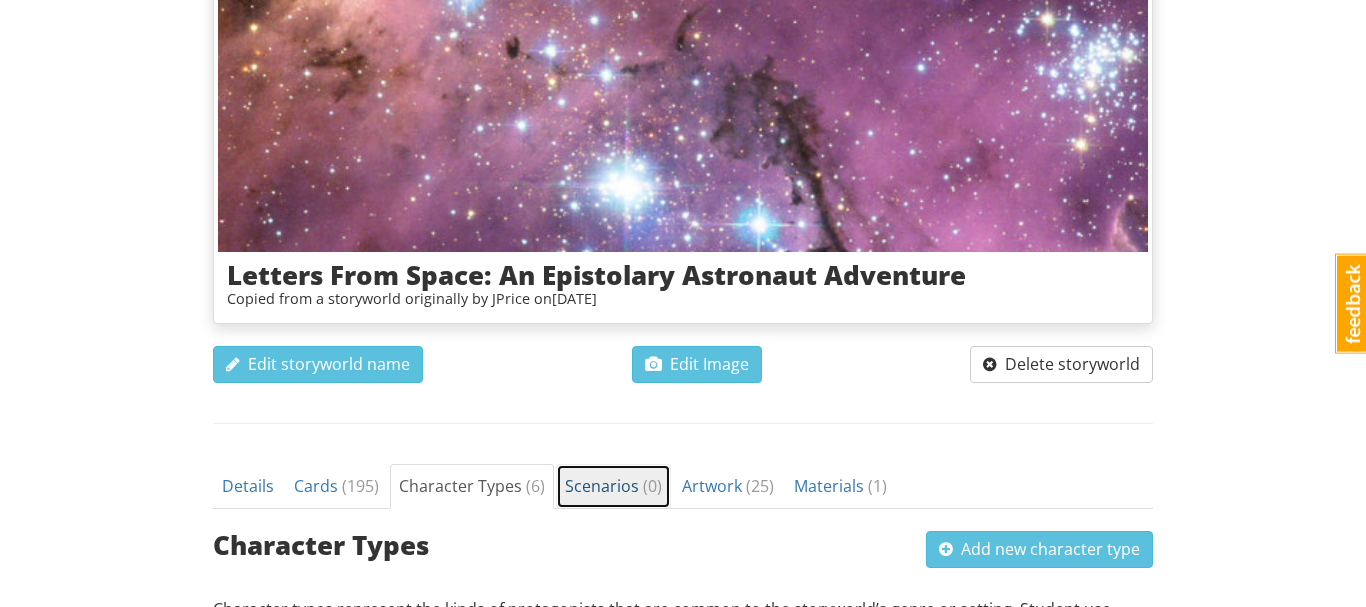 click on "Scenarios   ( 0 )" at bounding box center (613, 486) 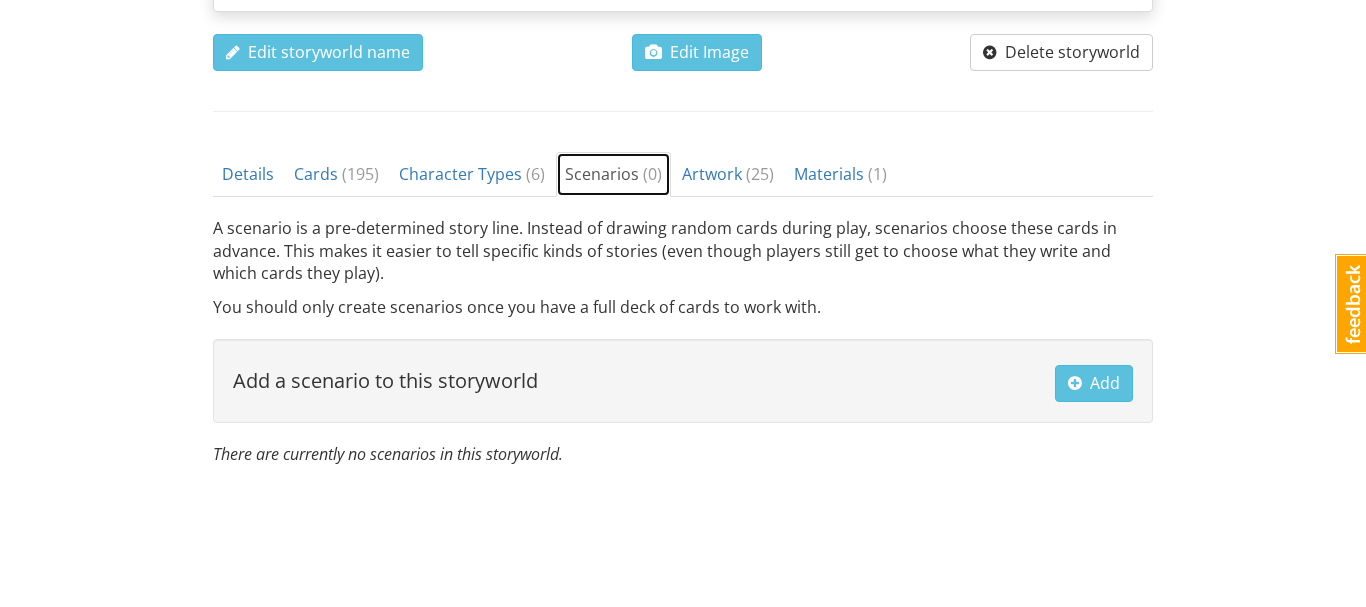 scroll, scrollTop: 0, scrollLeft: 0, axis: both 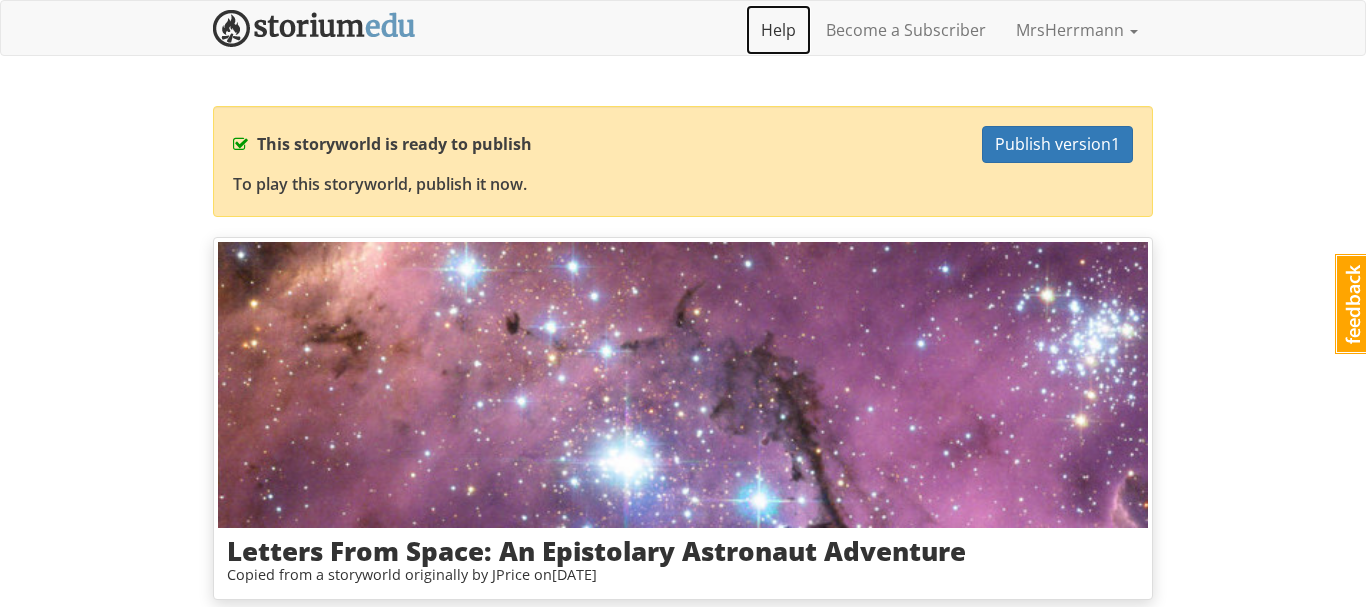 click on "Help" at bounding box center (778, 30) 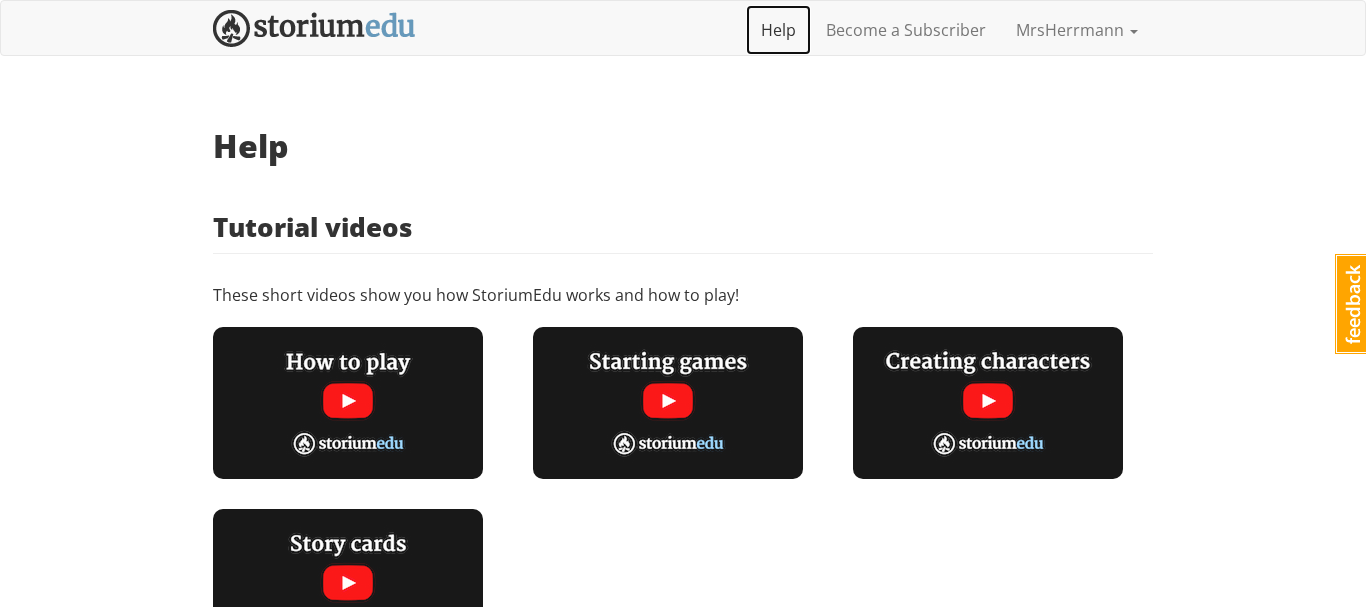 click on "Help" at bounding box center (778, 30) 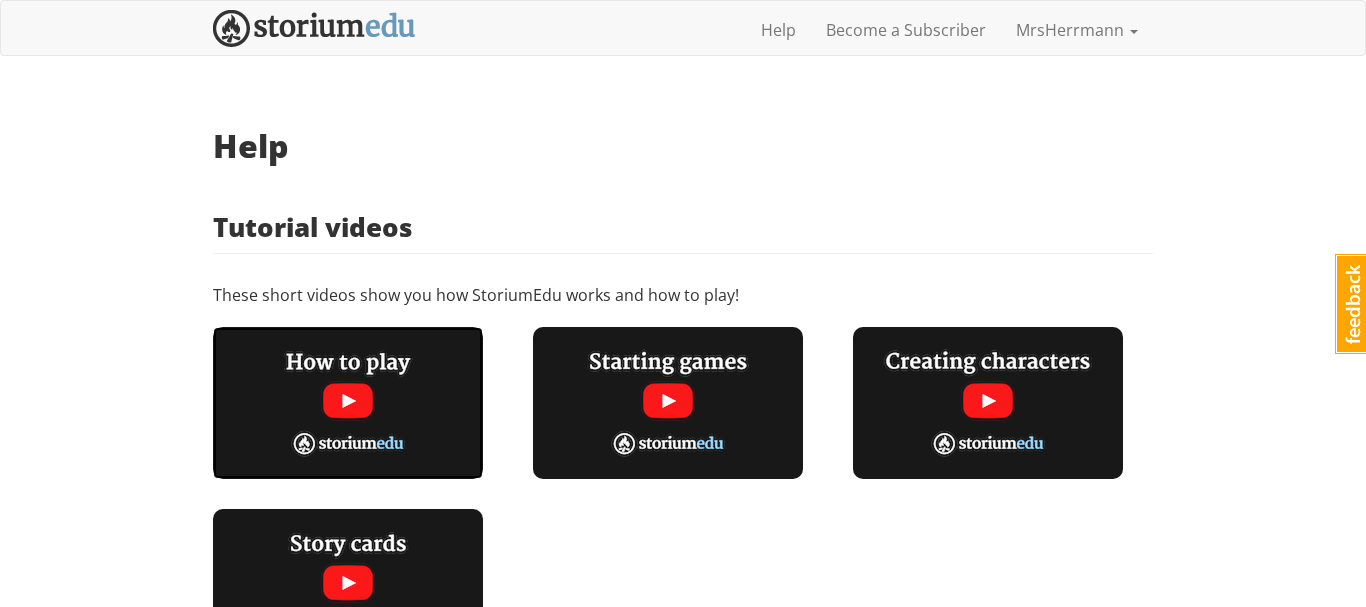 click at bounding box center (348, 403) 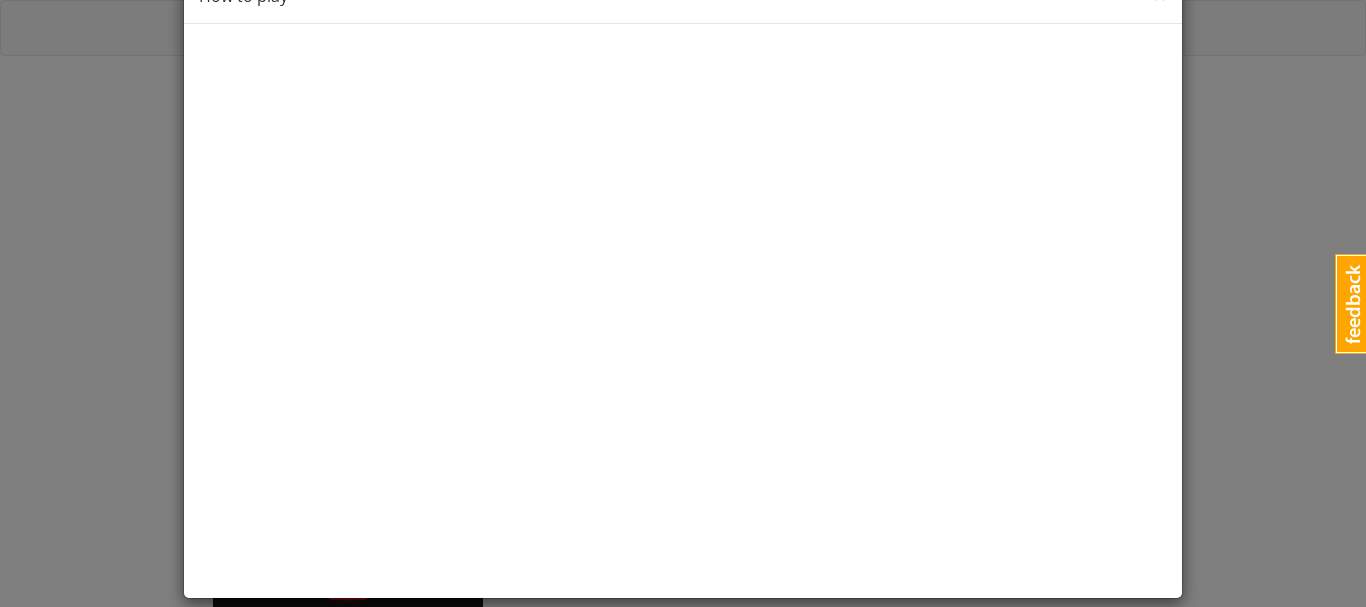 scroll, scrollTop: 83, scrollLeft: 0, axis: vertical 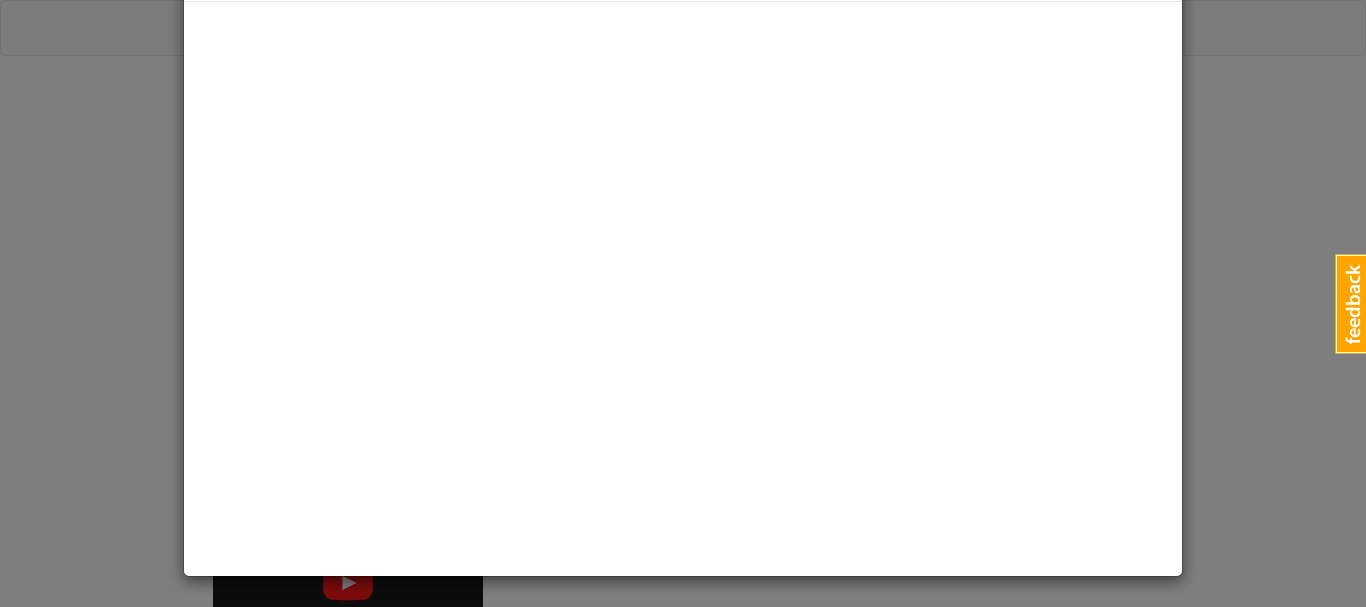 click on "× Close How to play" at bounding box center (683, 303) 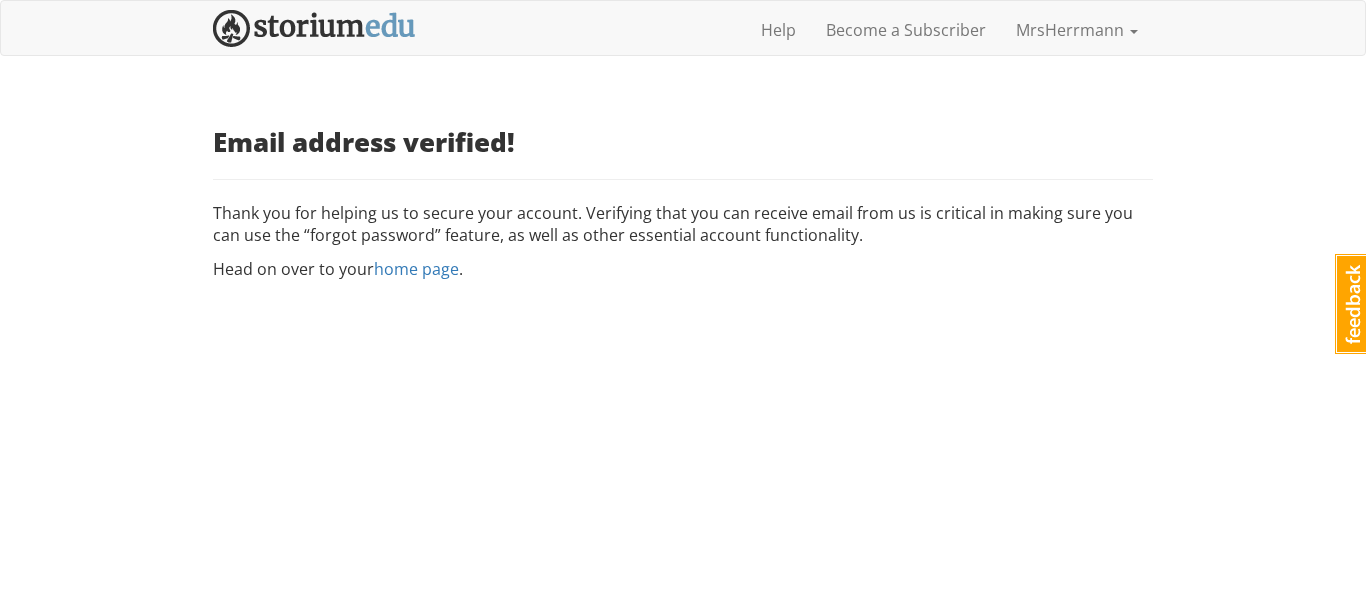 scroll, scrollTop: 0, scrollLeft: 0, axis: both 